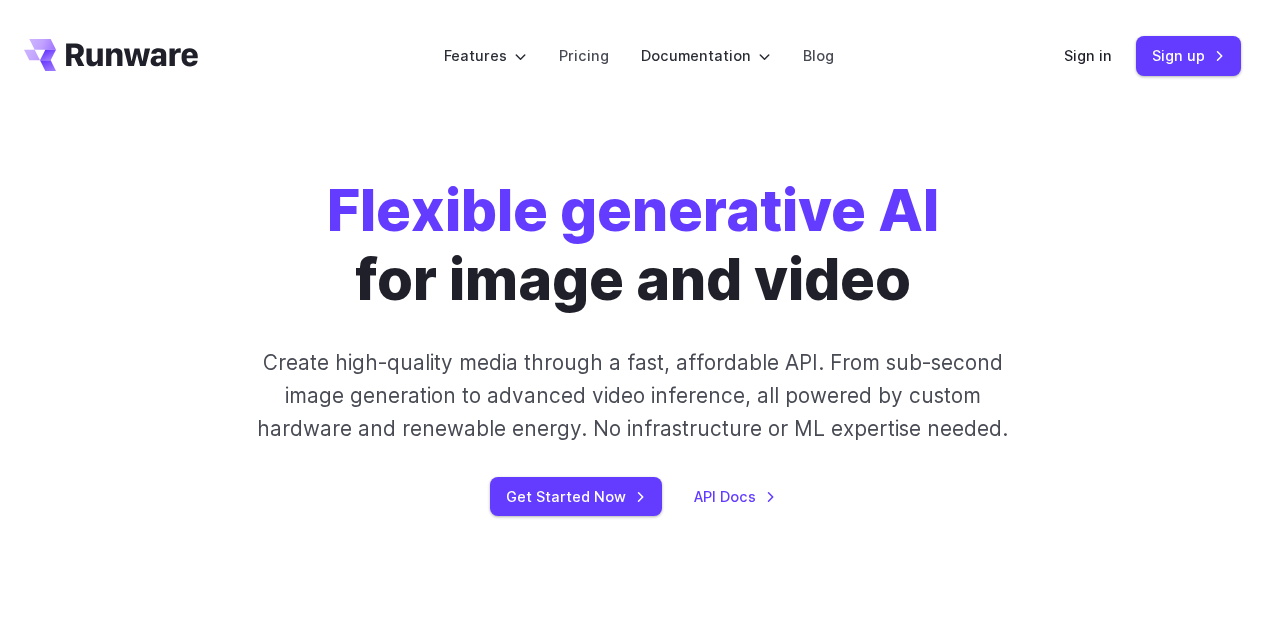 scroll, scrollTop: 0, scrollLeft: 0, axis: both 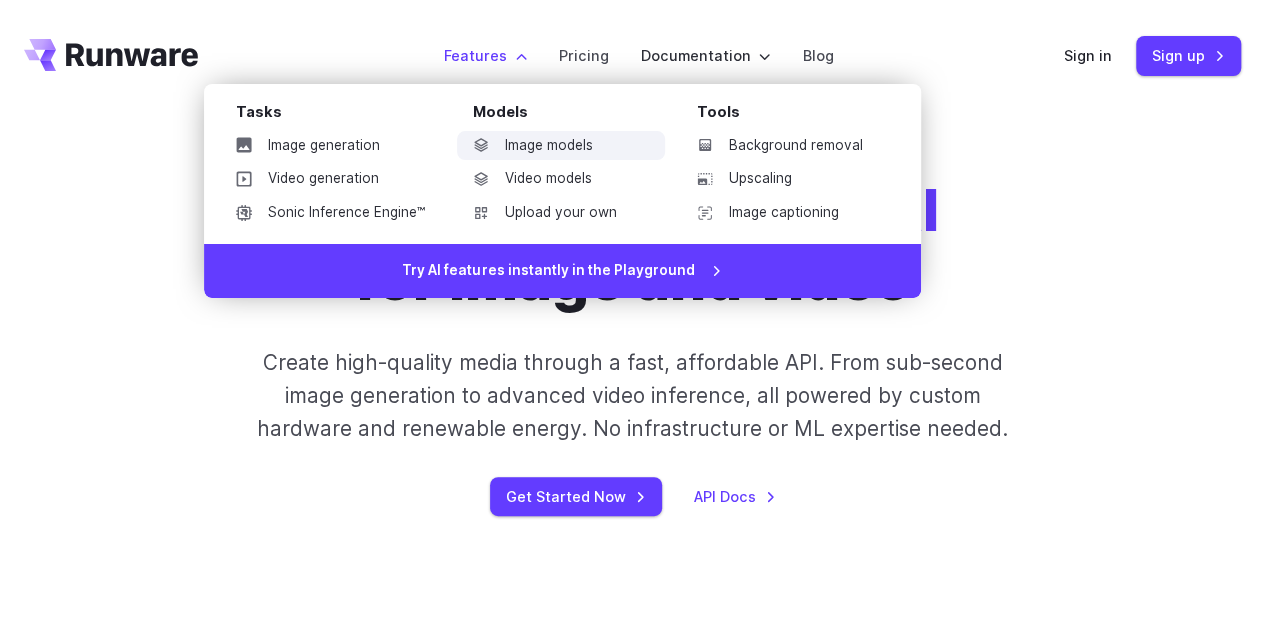 click on "Image models" at bounding box center (561, 146) 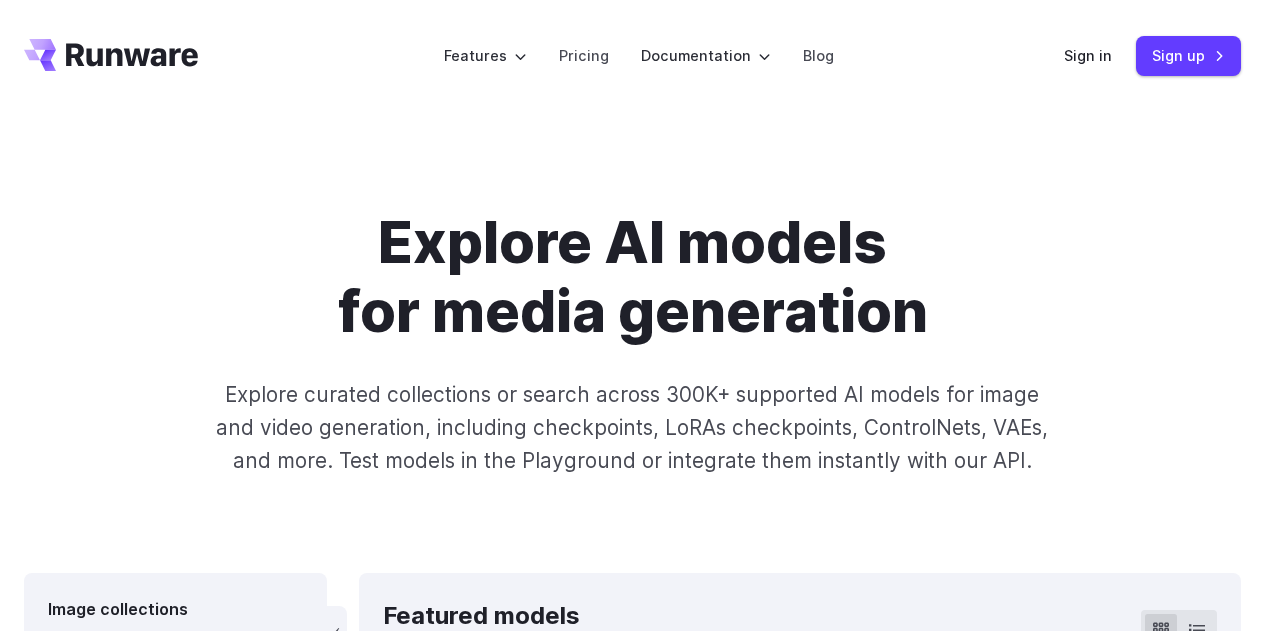 scroll, scrollTop: 0, scrollLeft: 0, axis: both 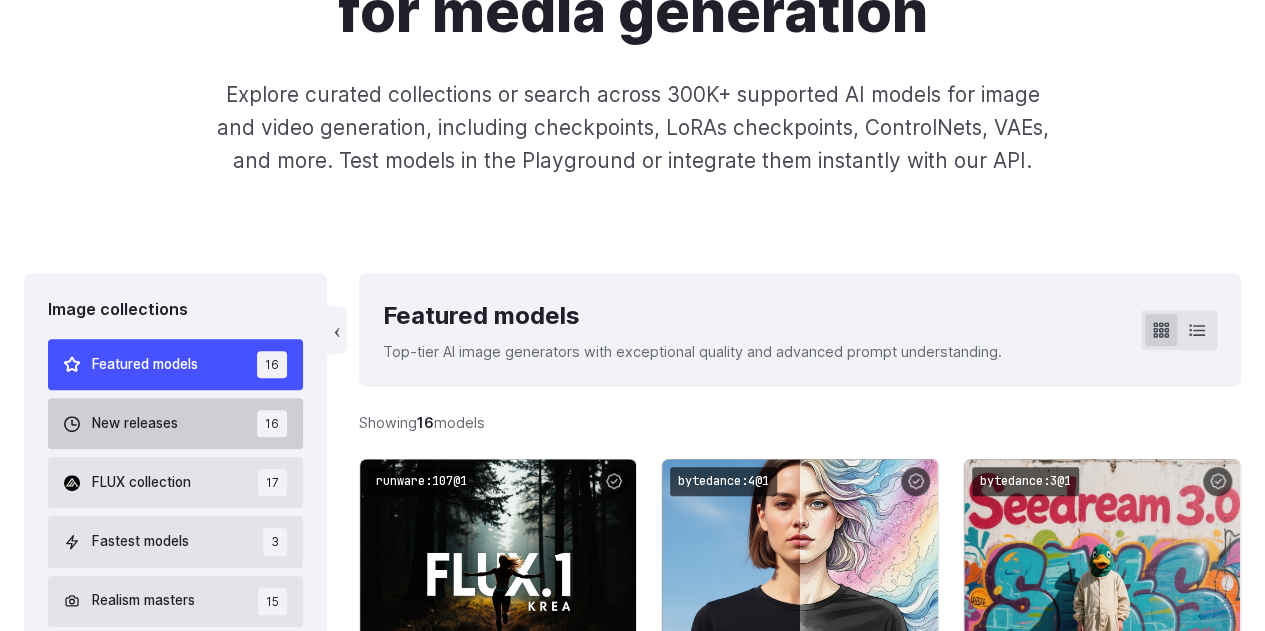 click on "New releases     16" at bounding box center [175, 423] 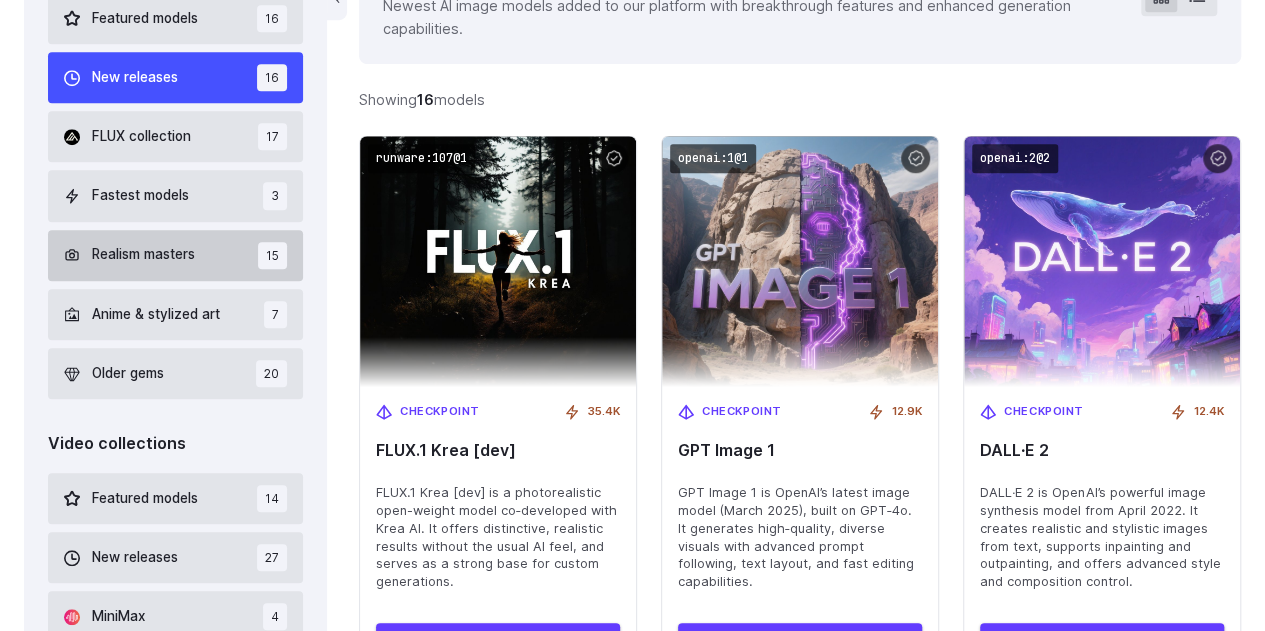 scroll, scrollTop: 446, scrollLeft: 0, axis: vertical 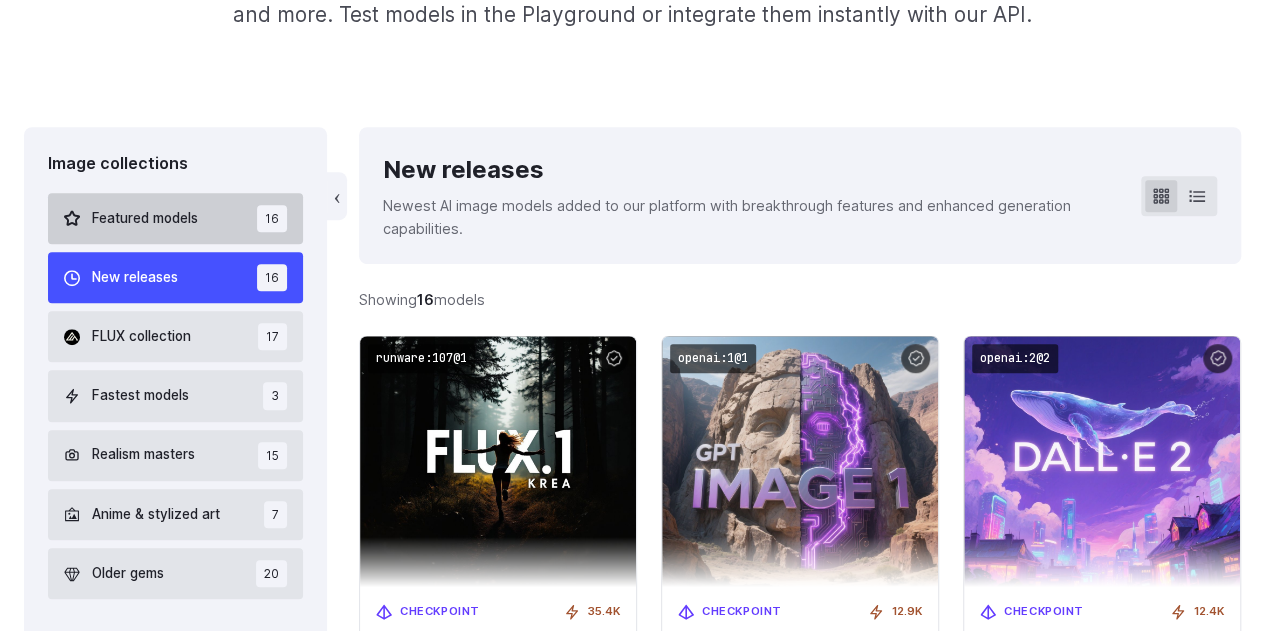 click on "Featured models" at bounding box center [145, 219] 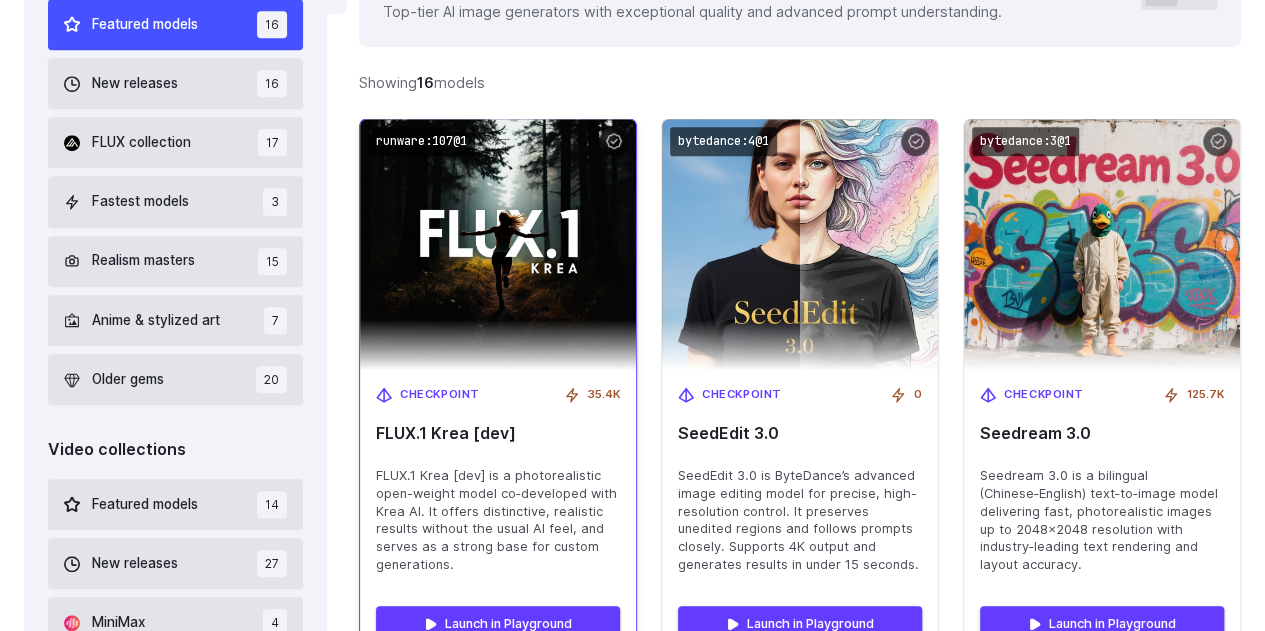 scroll, scrollTop: 646, scrollLeft: 0, axis: vertical 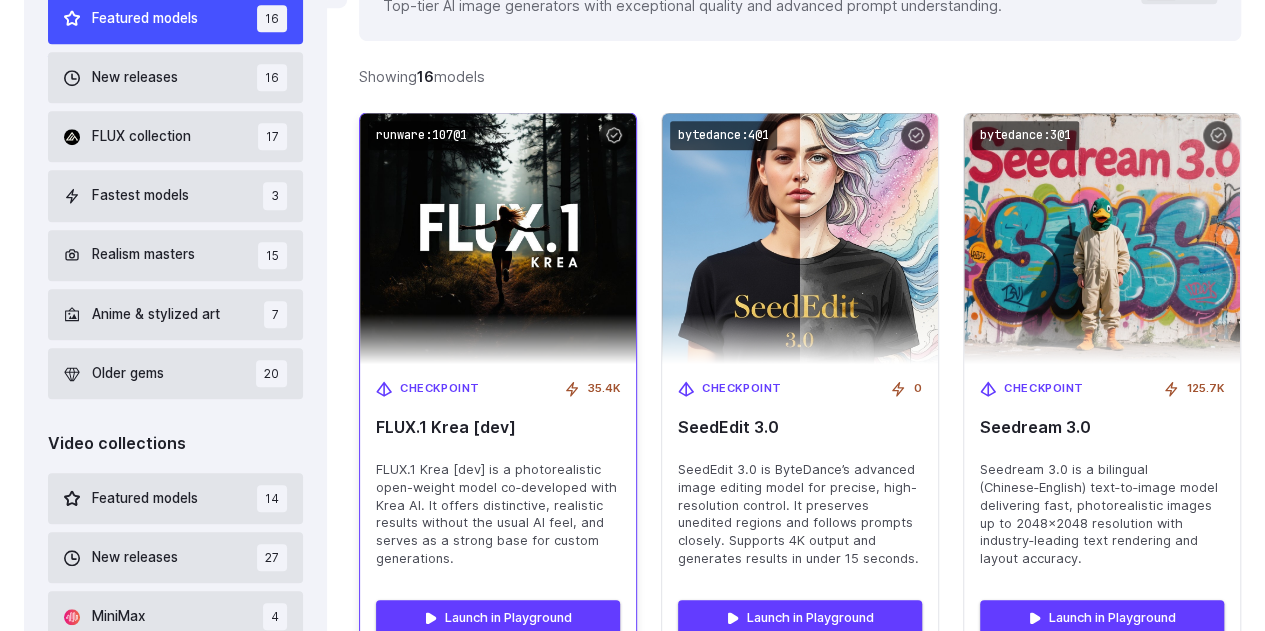 click at bounding box center (498, 238) 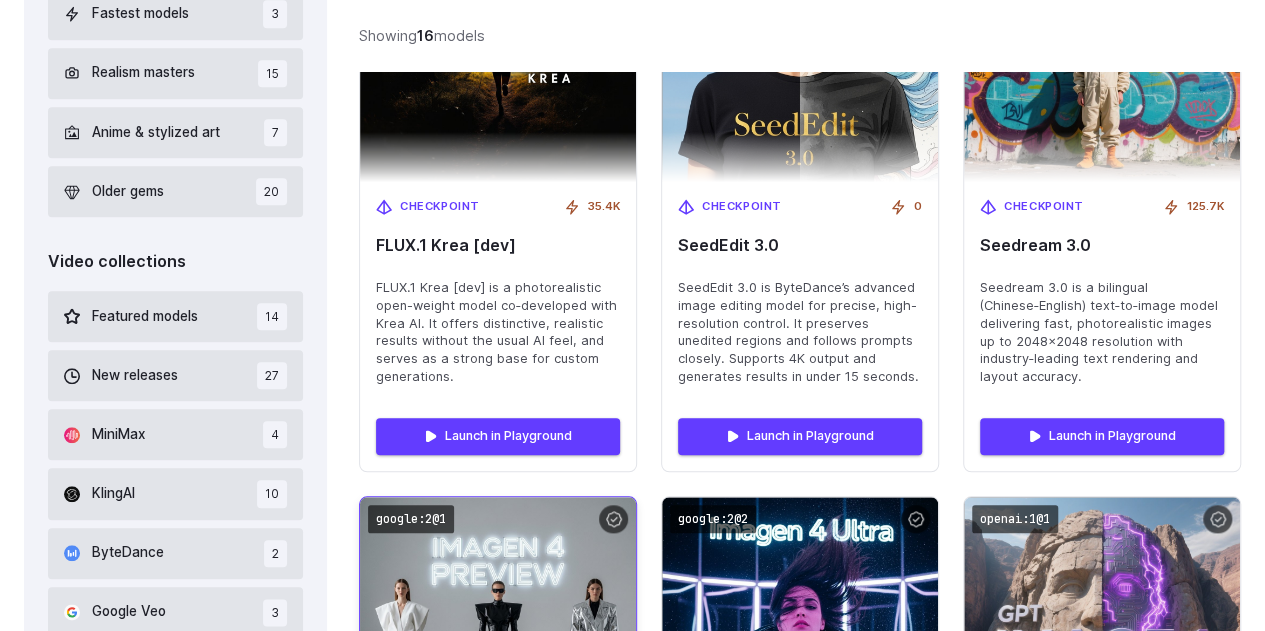 scroll, scrollTop: 846, scrollLeft: 0, axis: vertical 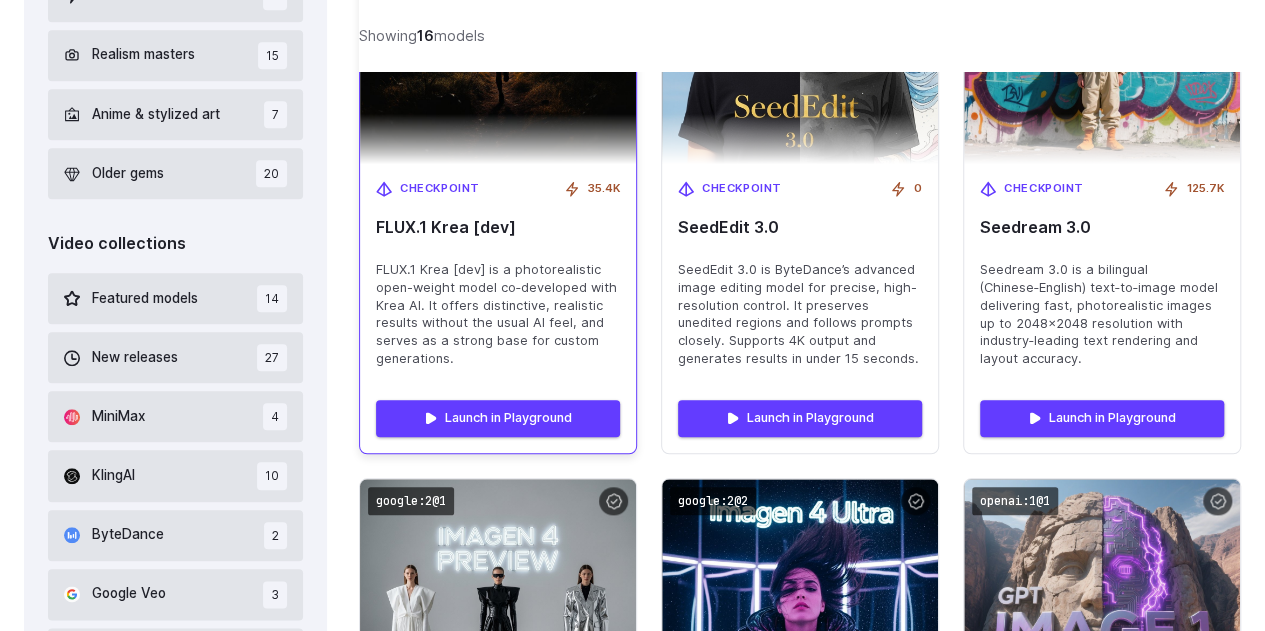 click on "FLUX.1 Krea [dev] is a photorealistic open-weight model co‑developed with Krea AI. It offers distinctive, realistic results without the usual AI feel, and serves as a strong base for custom generations." at bounding box center (498, 314) 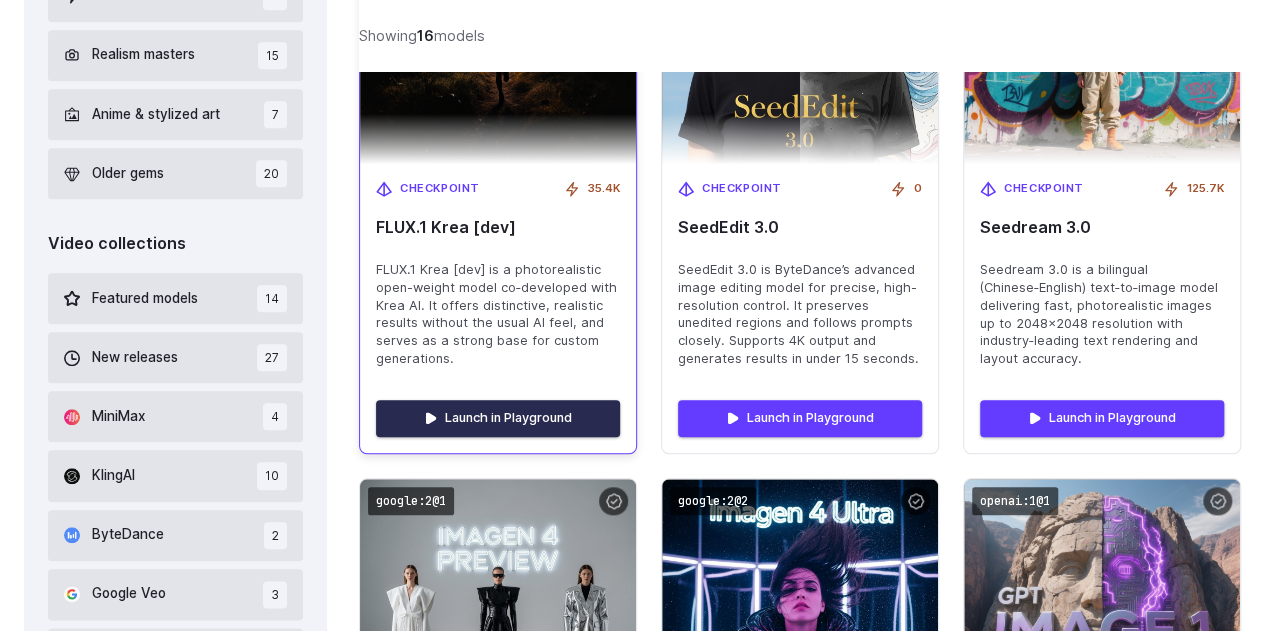 click on "Launch in Playground" at bounding box center [498, 418] 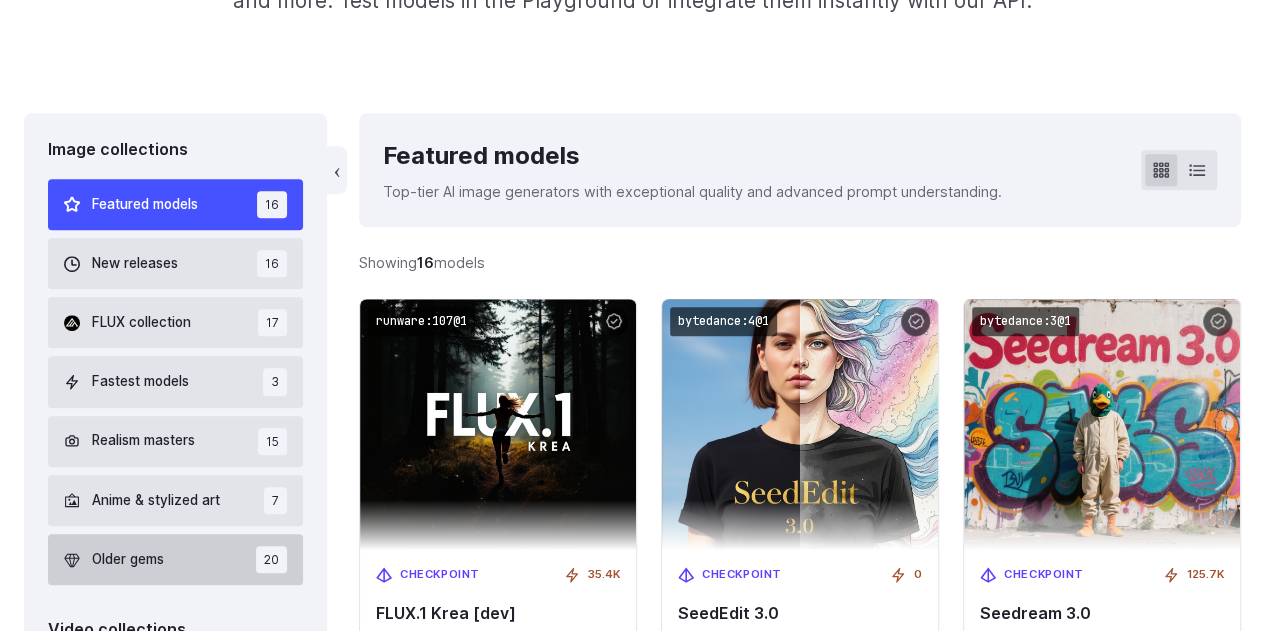 scroll, scrollTop: 446, scrollLeft: 0, axis: vertical 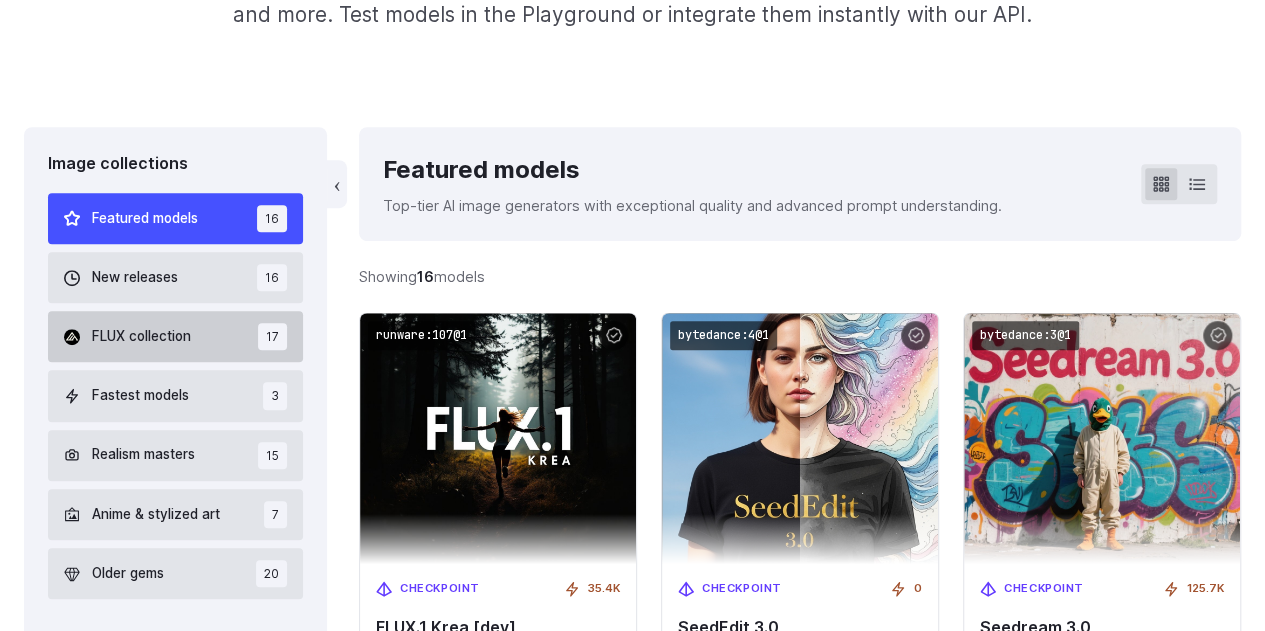 click on "FLUX collection     17" at bounding box center [175, 336] 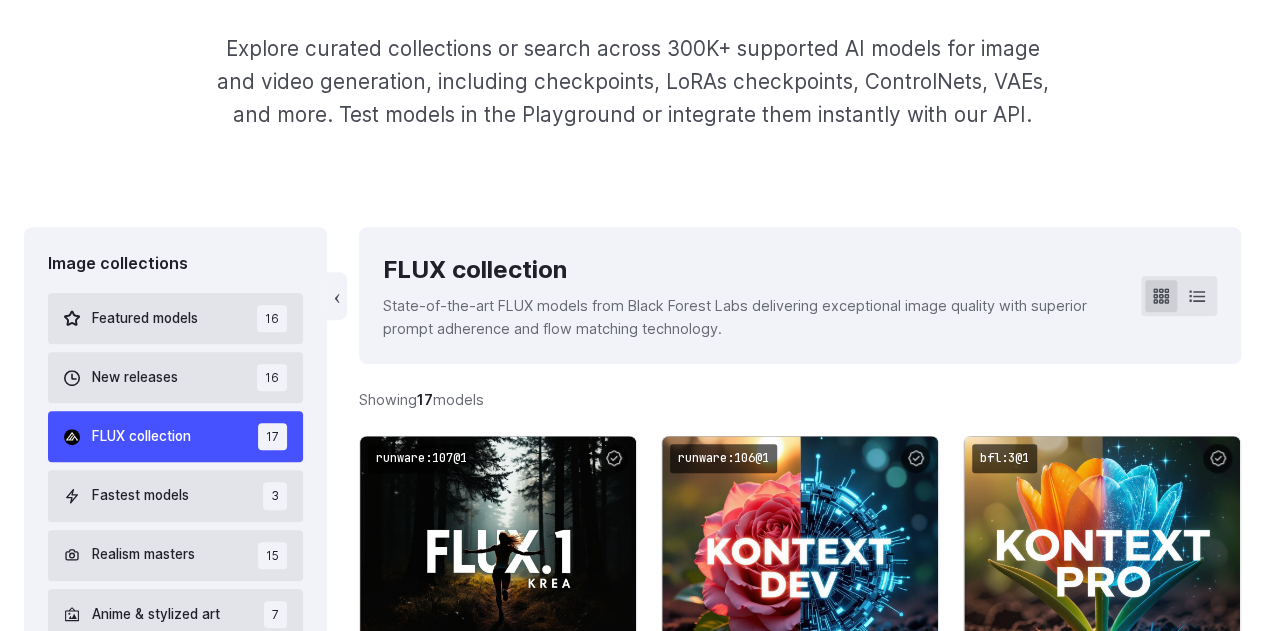 scroll, scrollTop: 446, scrollLeft: 0, axis: vertical 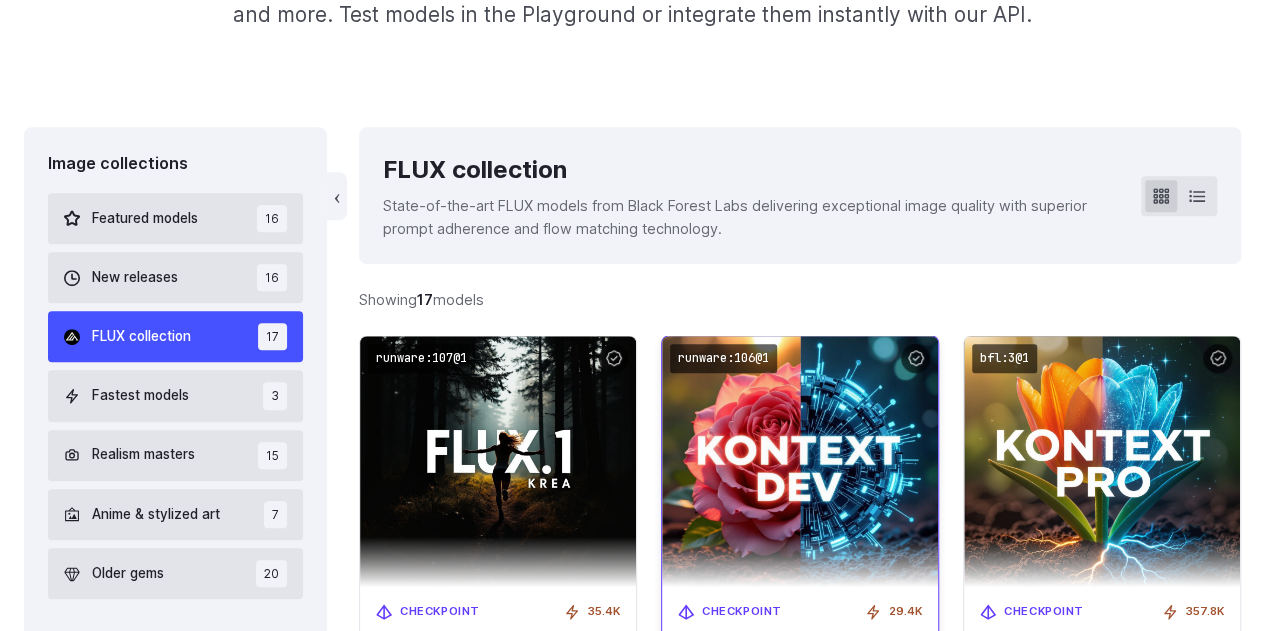 type 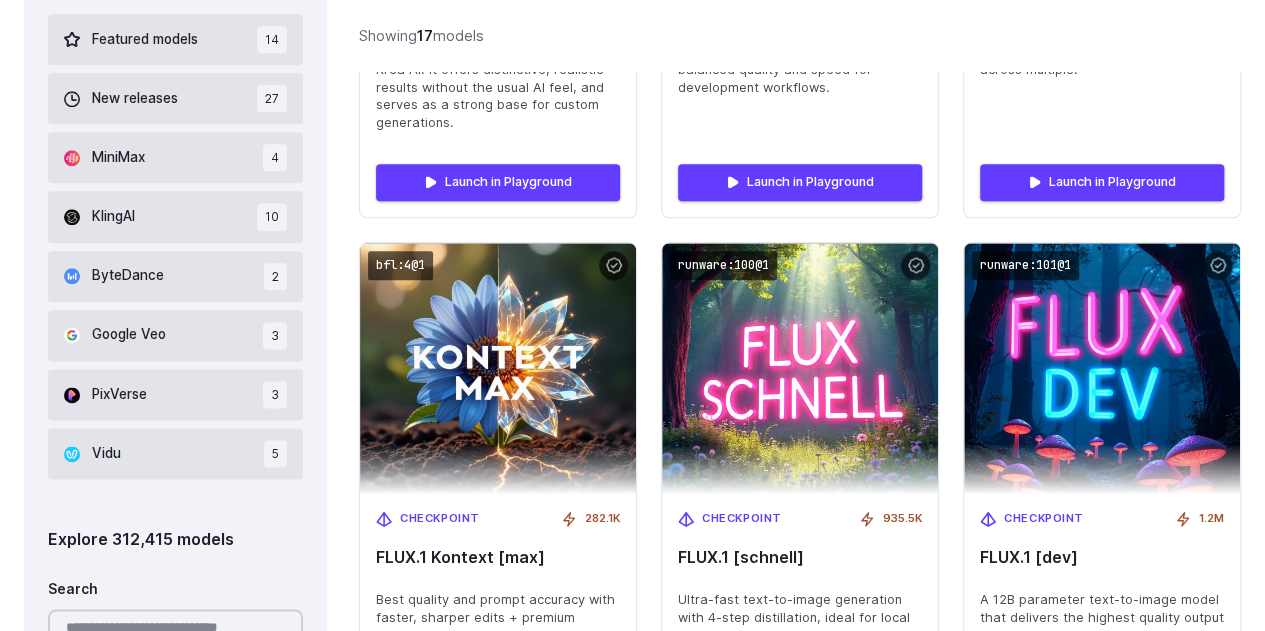 scroll, scrollTop: 1146, scrollLeft: 0, axis: vertical 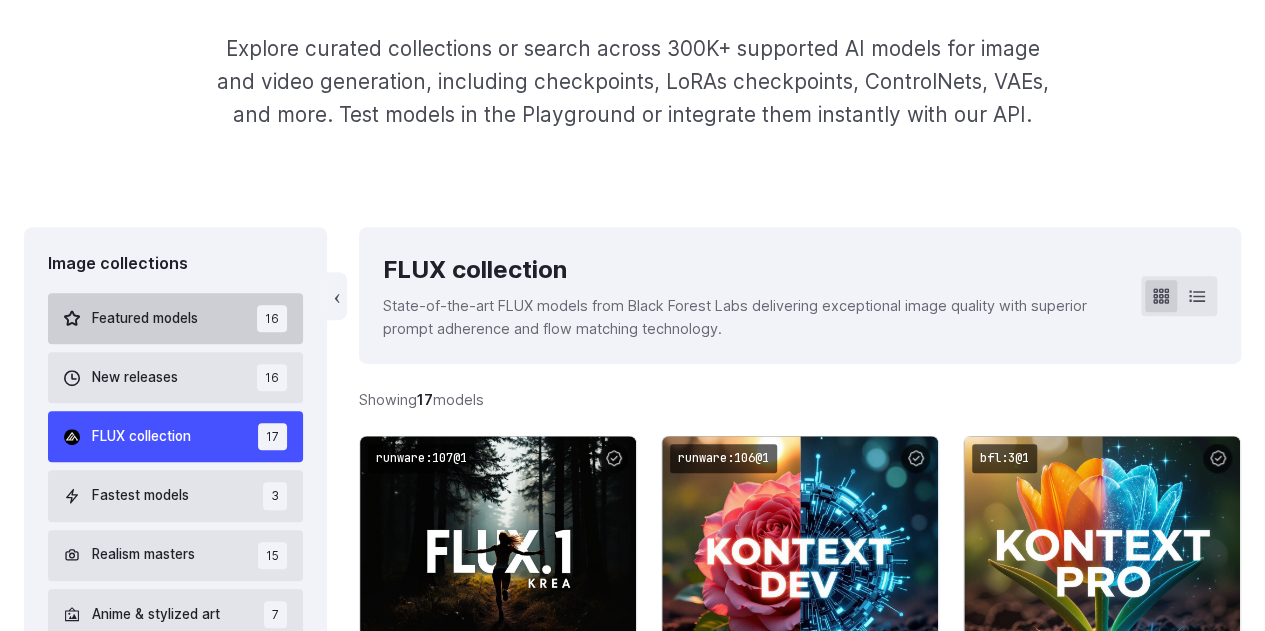 click on "Featured models     16" at bounding box center (175, 318) 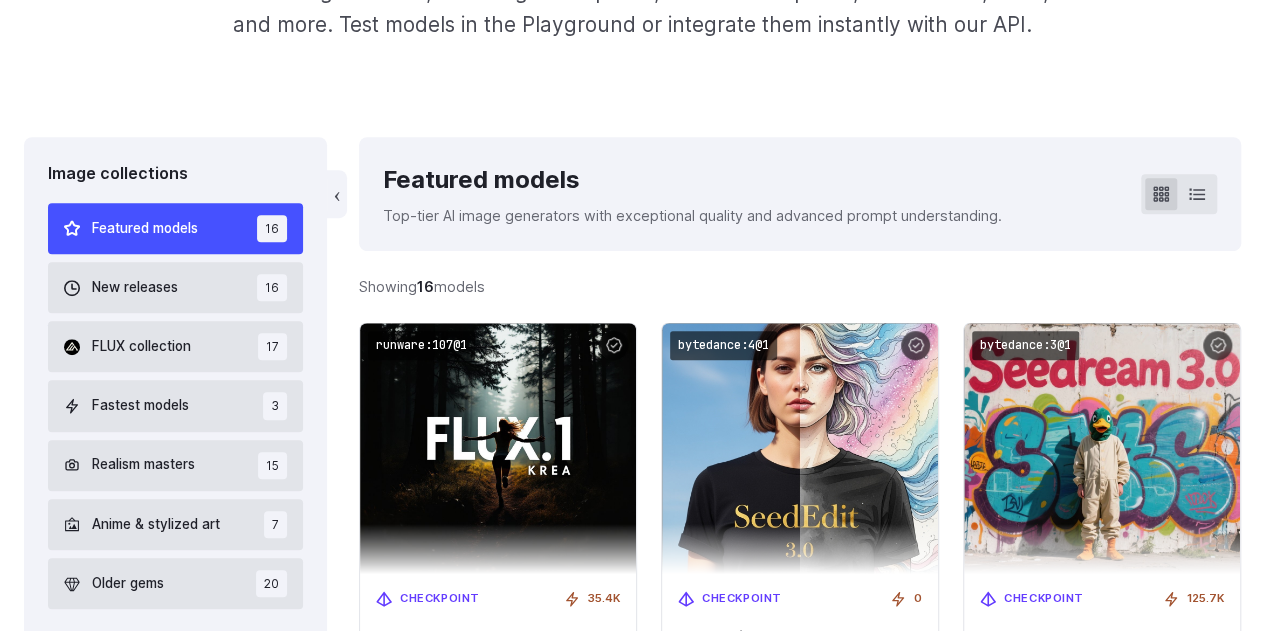 scroll, scrollTop: 446, scrollLeft: 0, axis: vertical 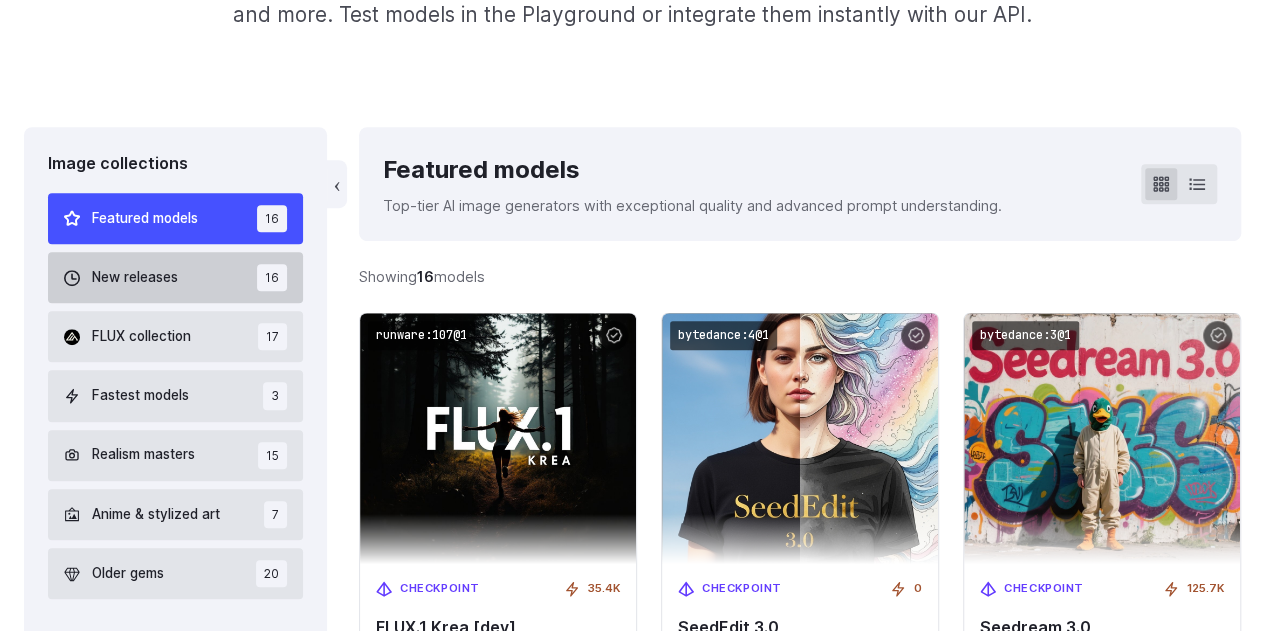 click on "New releases     16" at bounding box center (175, 277) 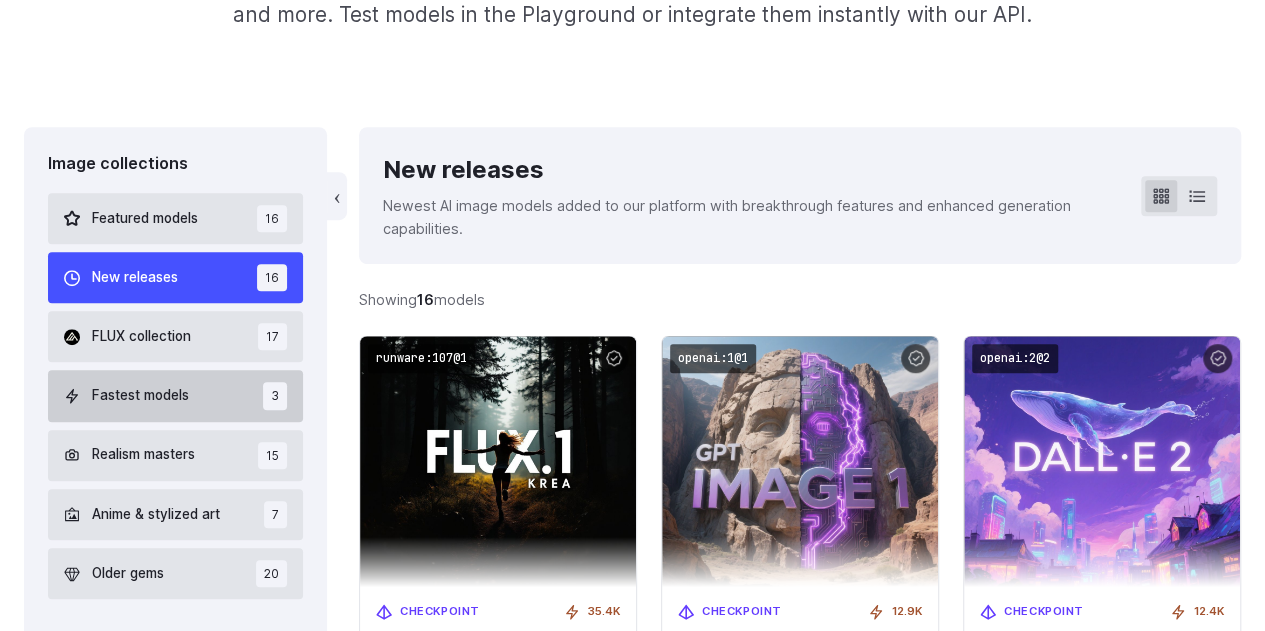 click on "Fastest models     3" at bounding box center (175, 395) 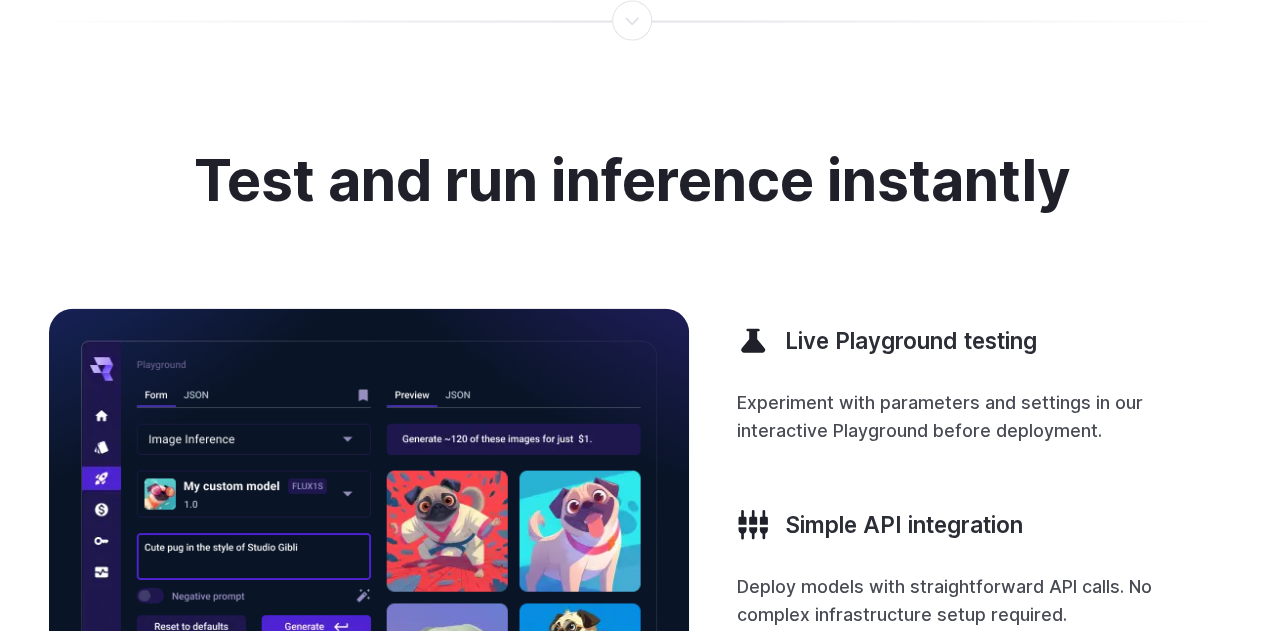 scroll, scrollTop: 2046, scrollLeft: 0, axis: vertical 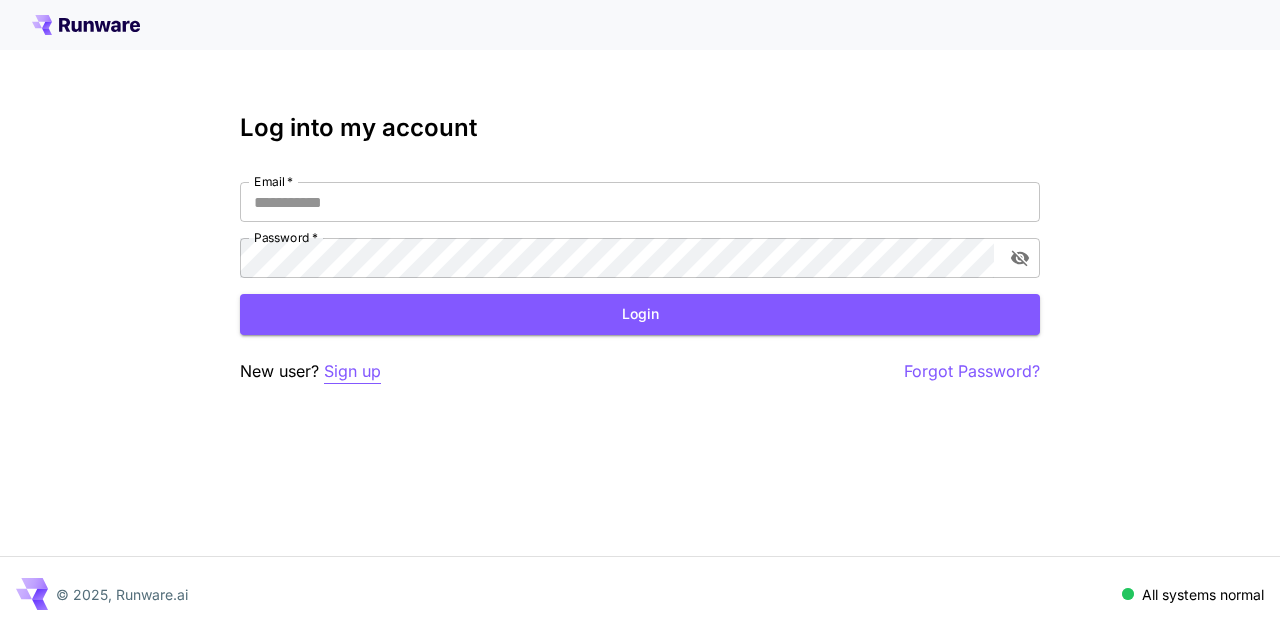 click on "Sign up" at bounding box center (352, 371) 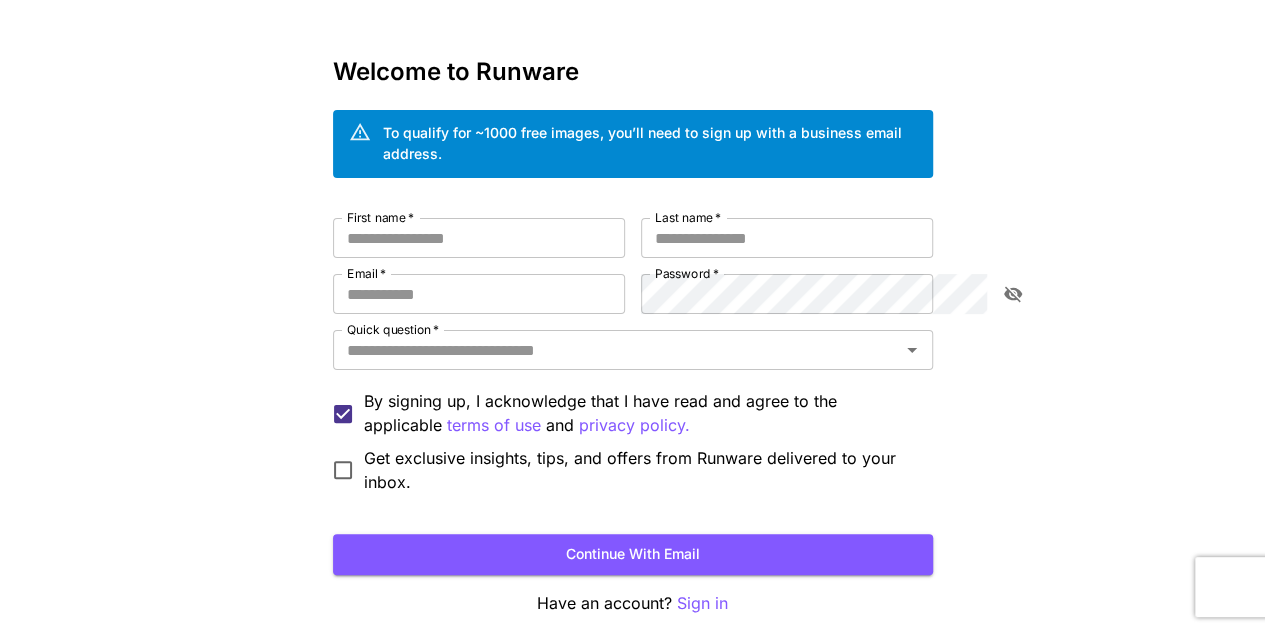 scroll, scrollTop: 0, scrollLeft: 0, axis: both 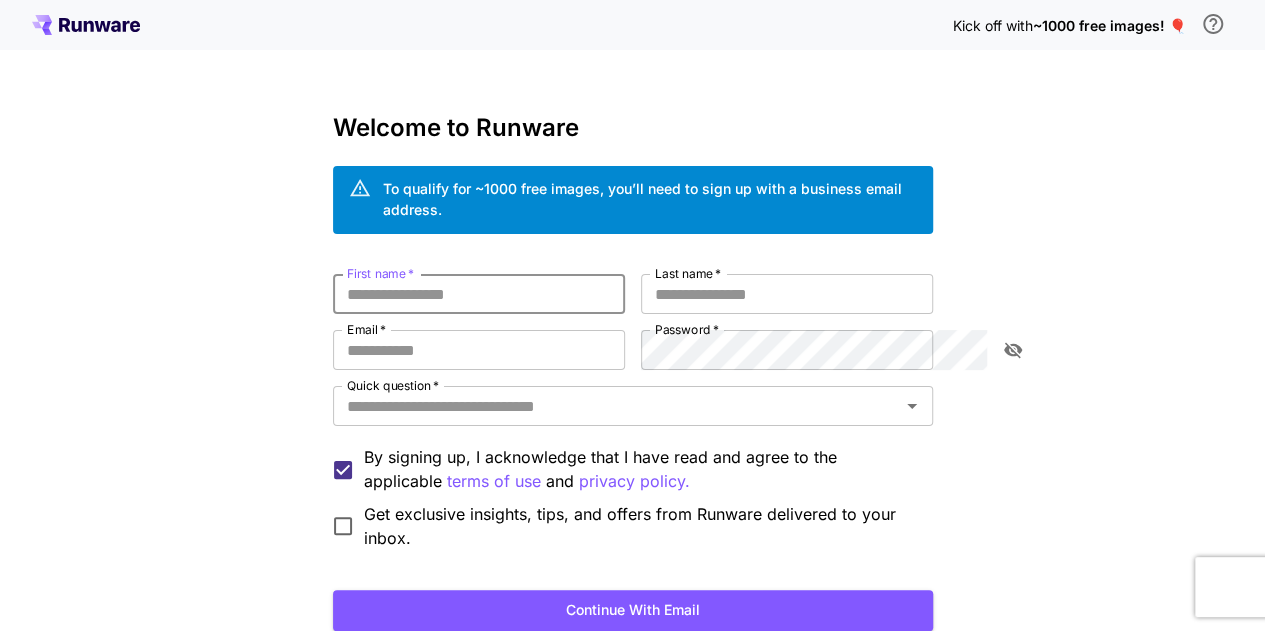 click on "First name   *" at bounding box center [479, 294] 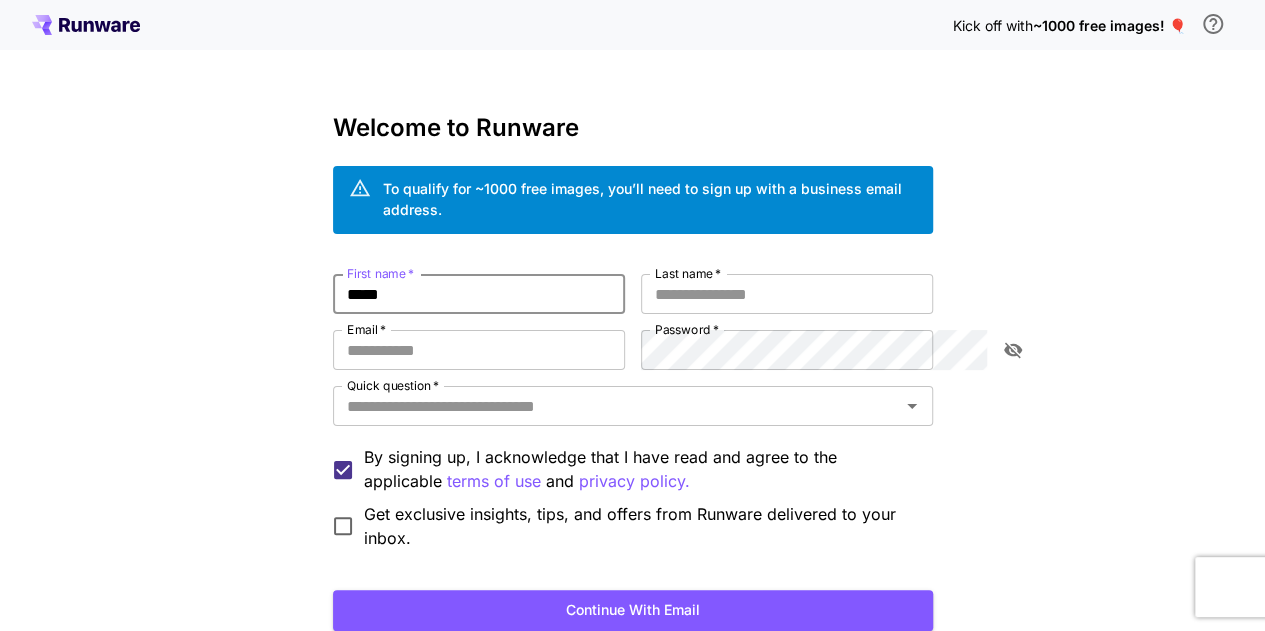type on "*****" 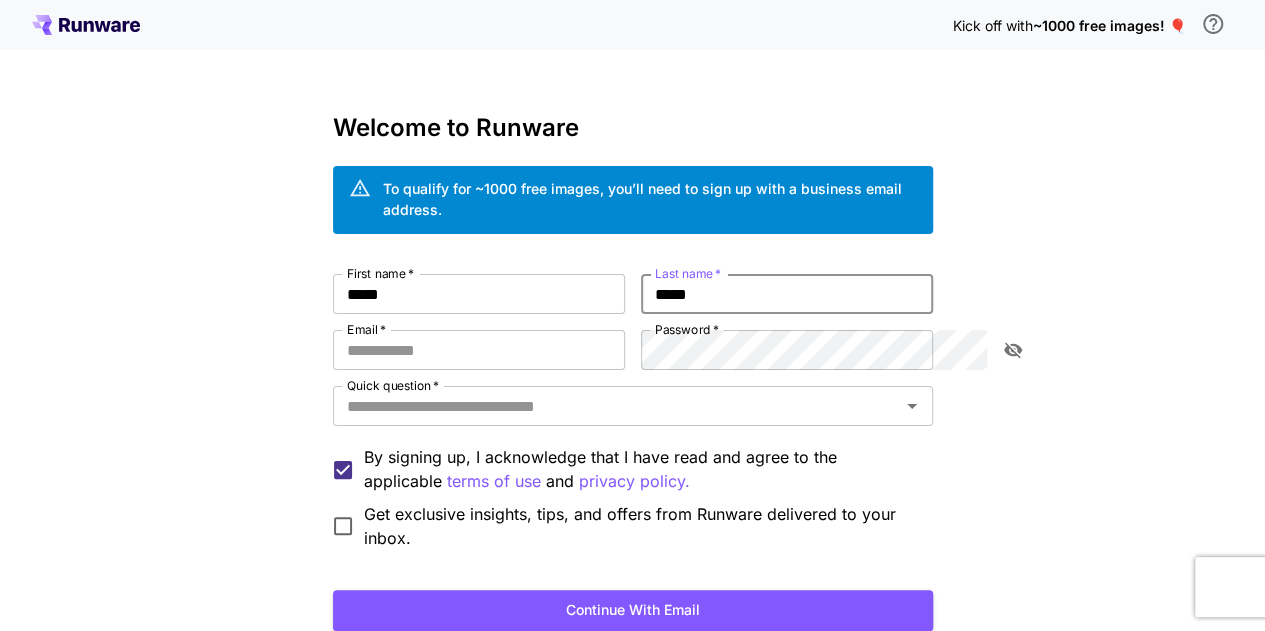 type on "*****" 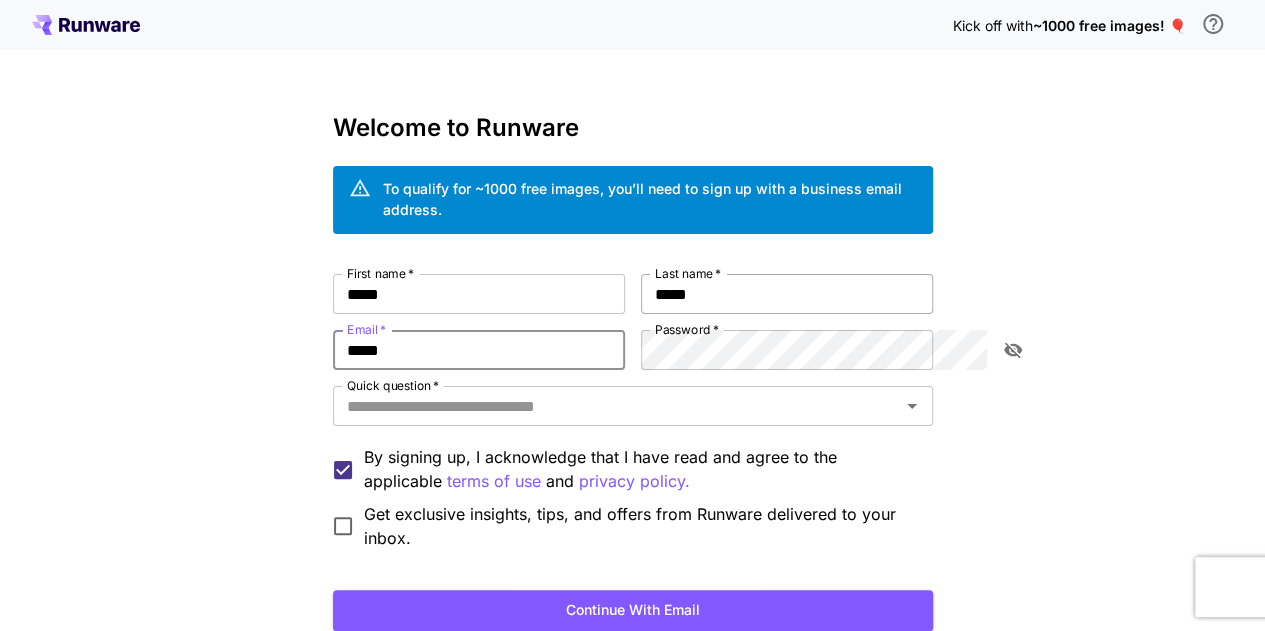 type on "**********" 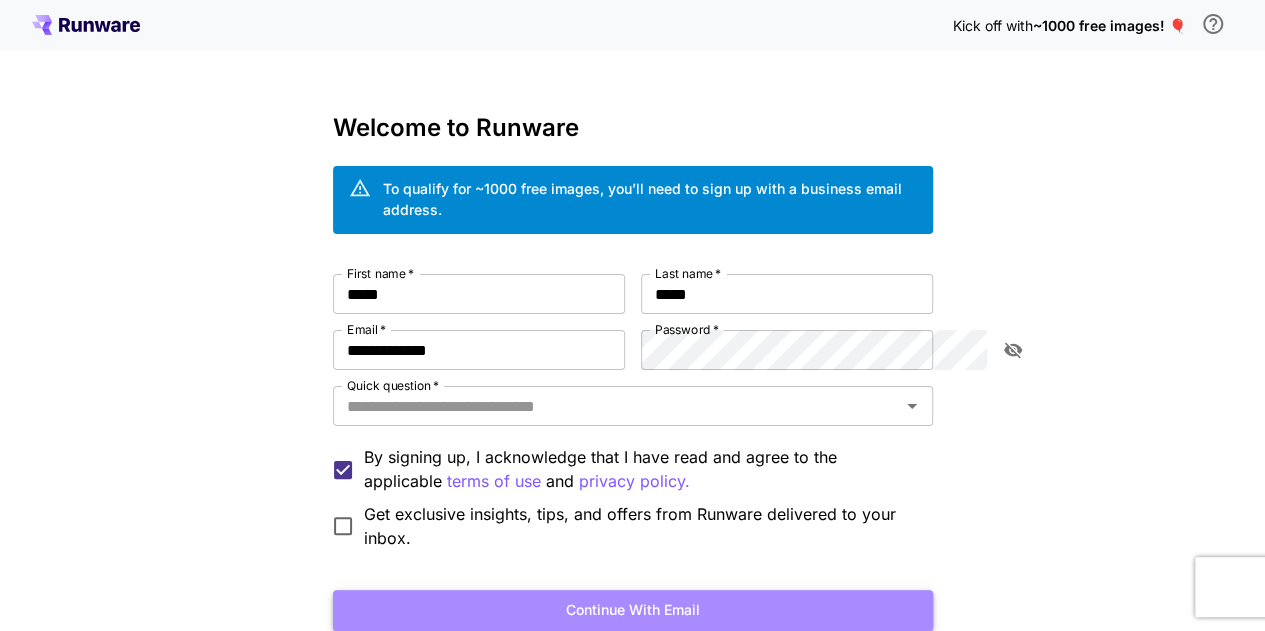 click on "Continue with email" at bounding box center (633, 610) 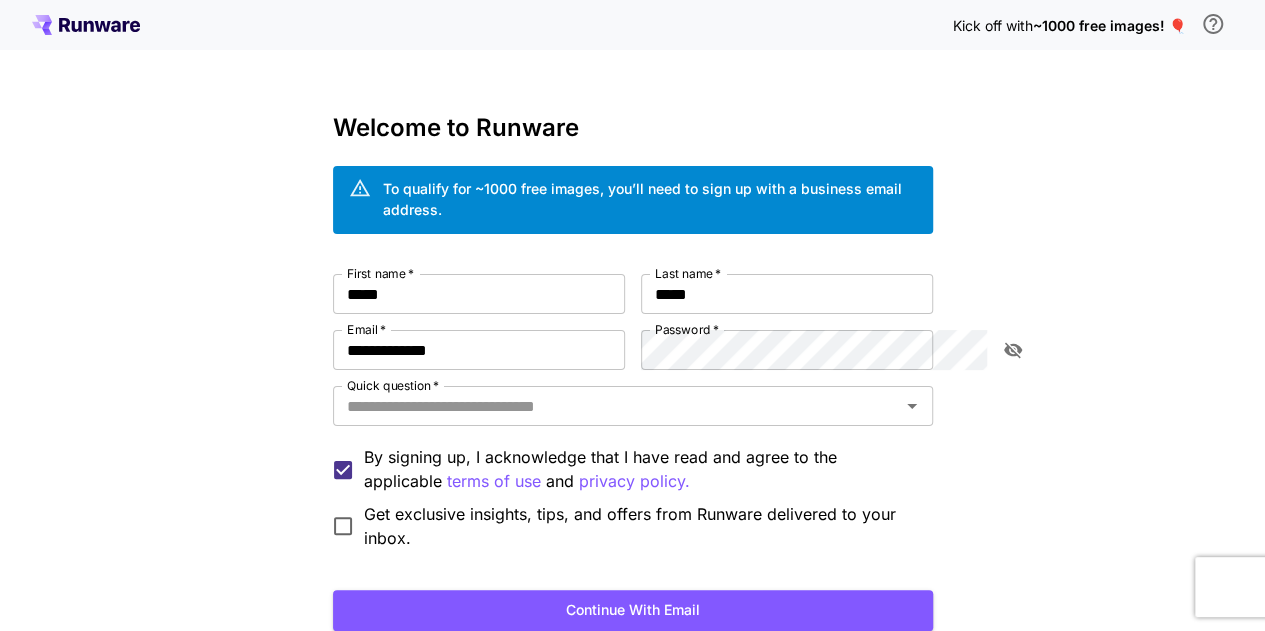click on "By signing up, I acknowledge that I have read and agree to the applicable   terms of use     and   privacy policy." at bounding box center (640, 469) 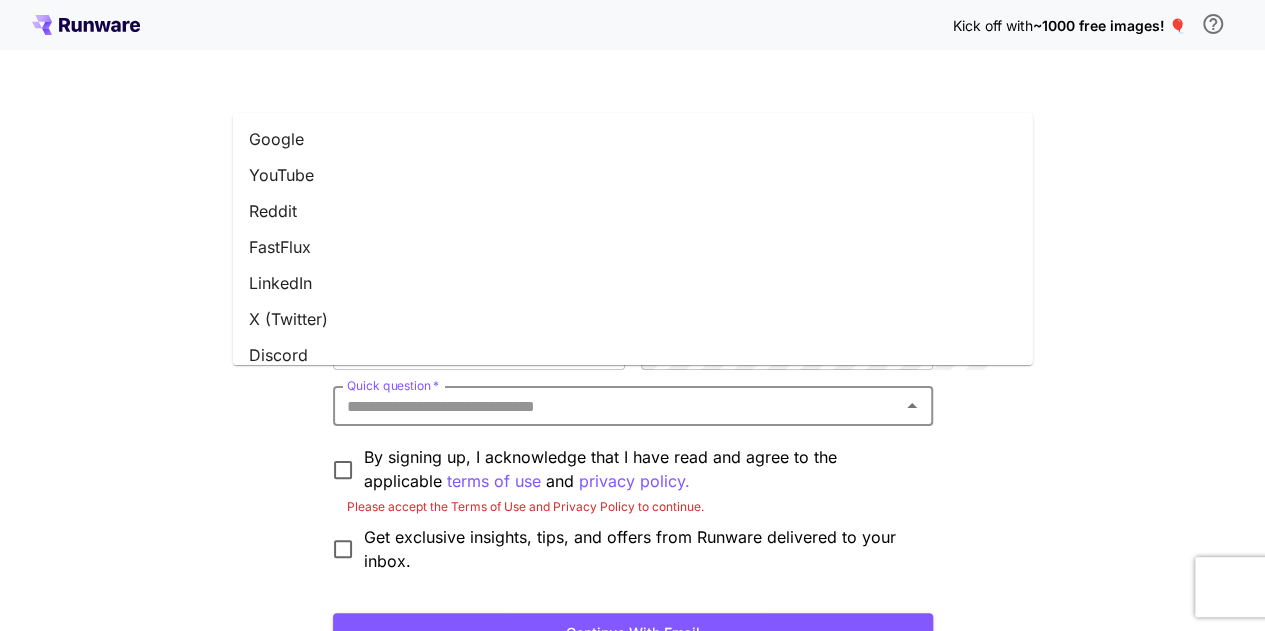 click on "Quick question   *" at bounding box center [616, 406] 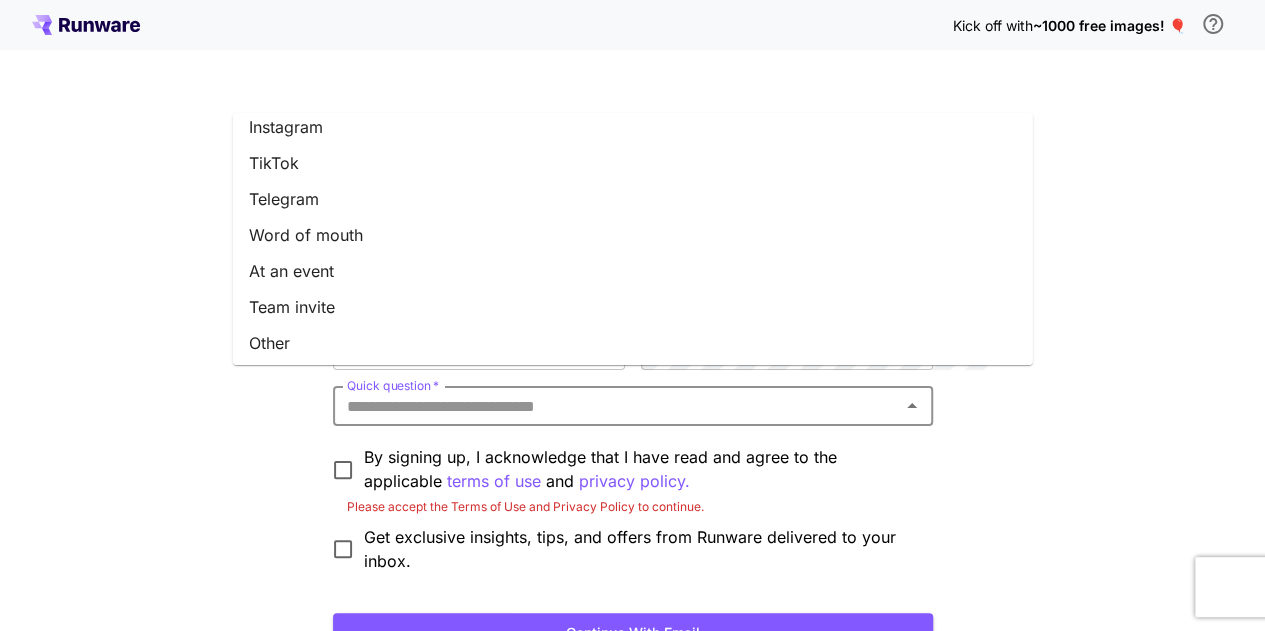 scroll, scrollTop: 303, scrollLeft: 0, axis: vertical 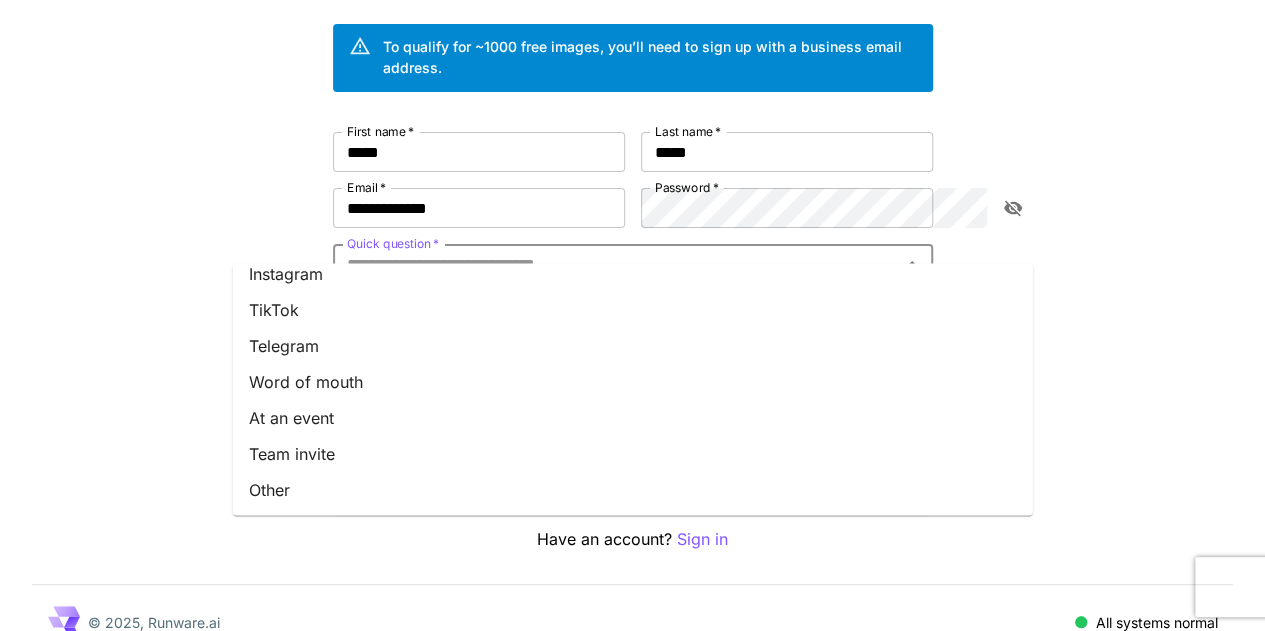 click on "Other" at bounding box center [633, 490] 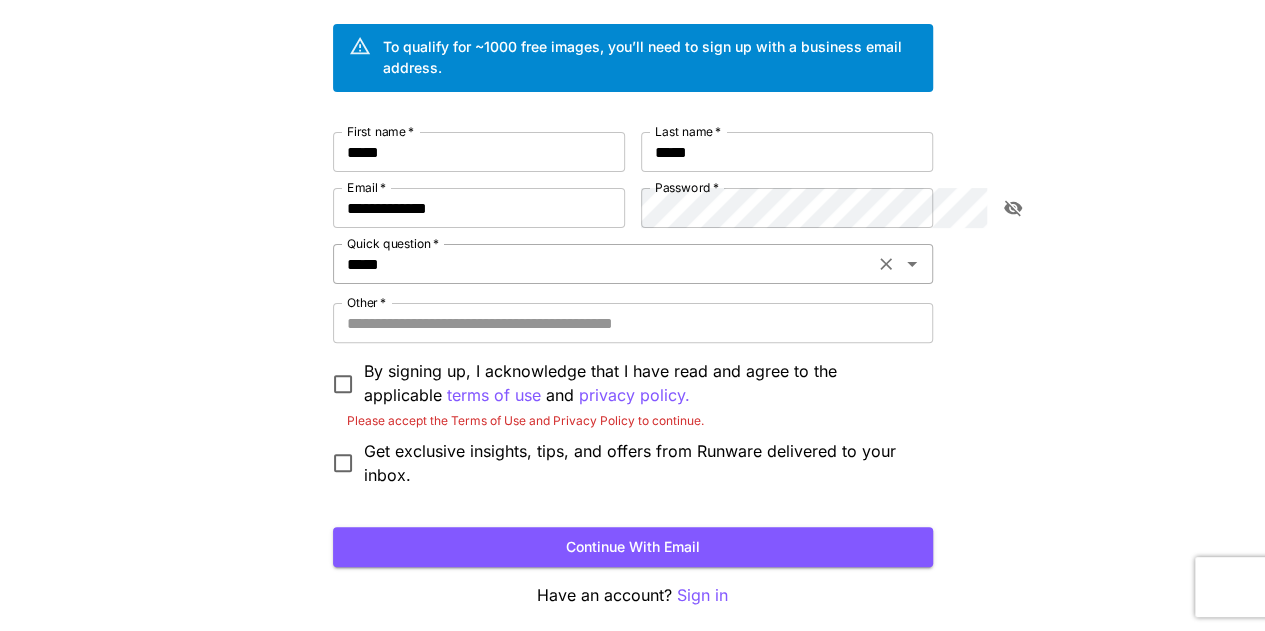 click on "*****" at bounding box center [603, 264] 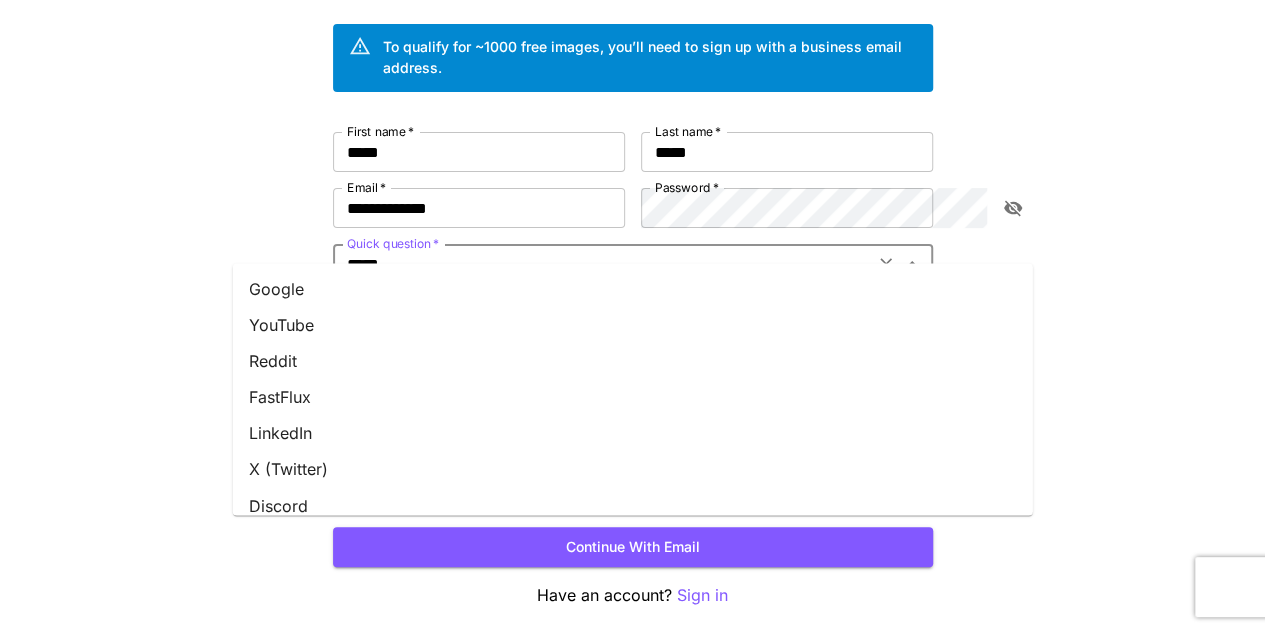 scroll, scrollTop: 295, scrollLeft: 0, axis: vertical 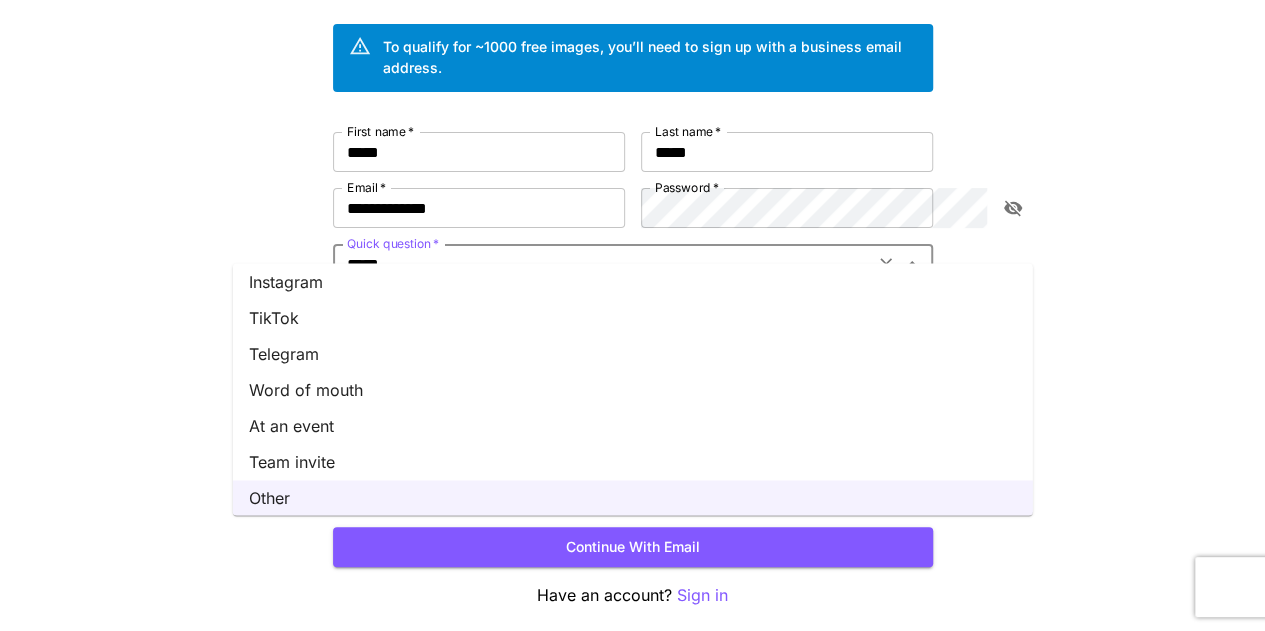 click on "Word of mouth" at bounding box center (633, 390) 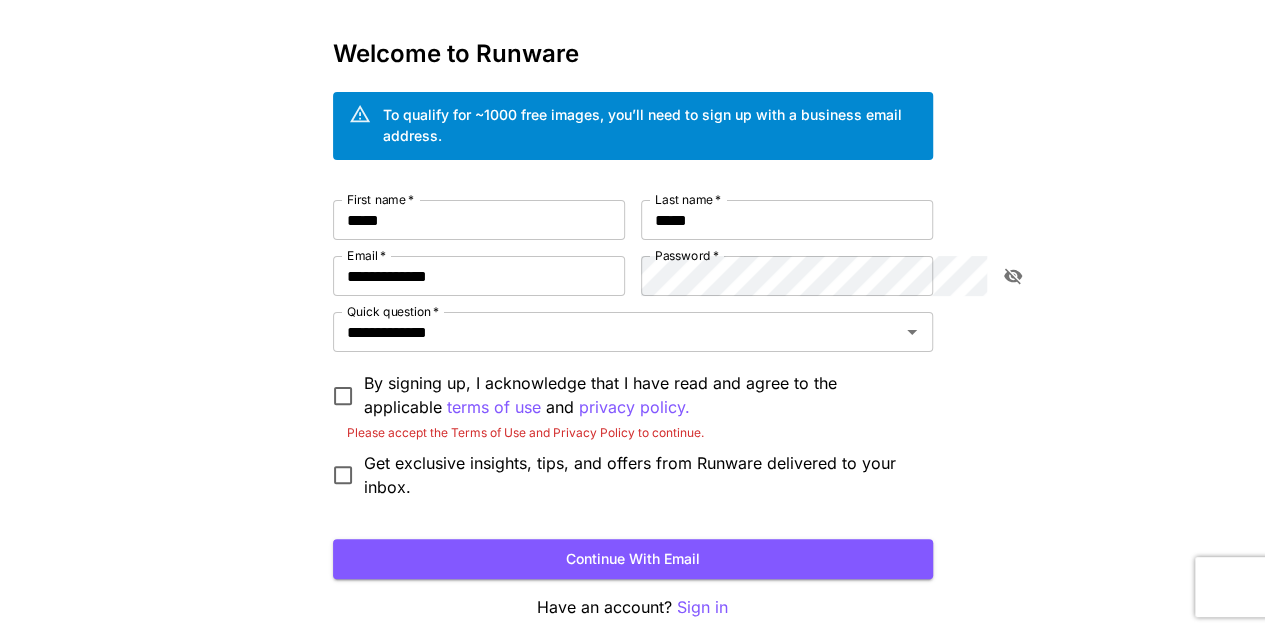 scroll, scrollTop: 42, scrollLeft: 0, axis: vertical 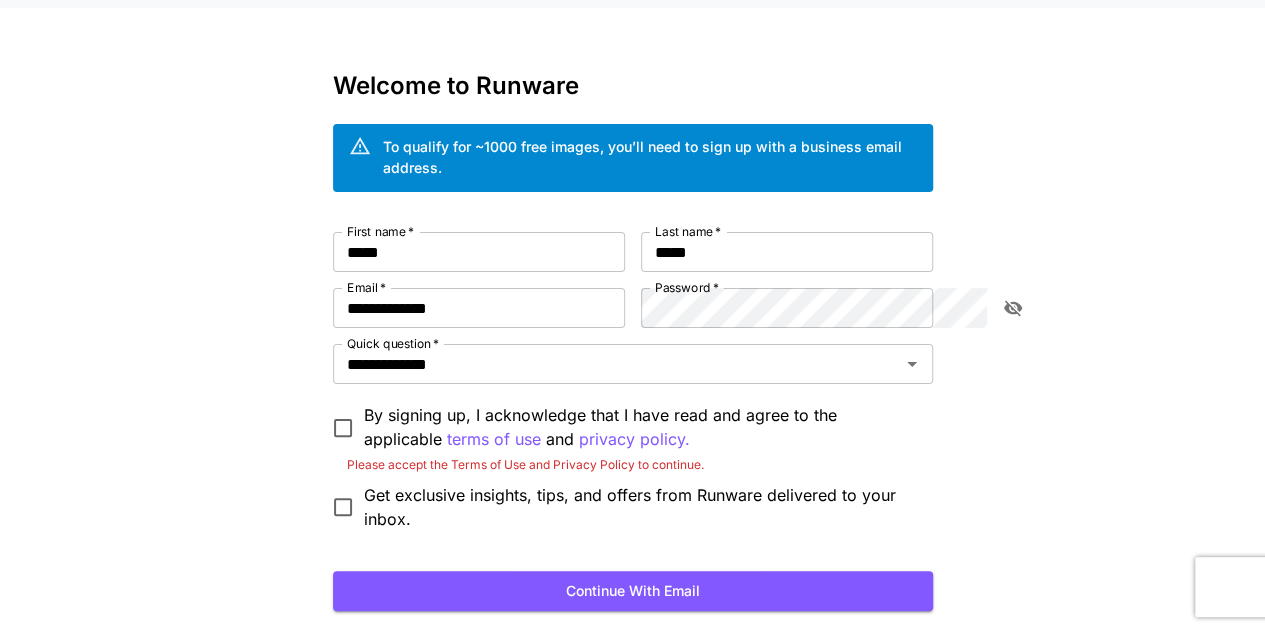 click on "Get exclusive insights, tips, and offers from Runware delivered to your inbox." at bounding box center (640, 507) 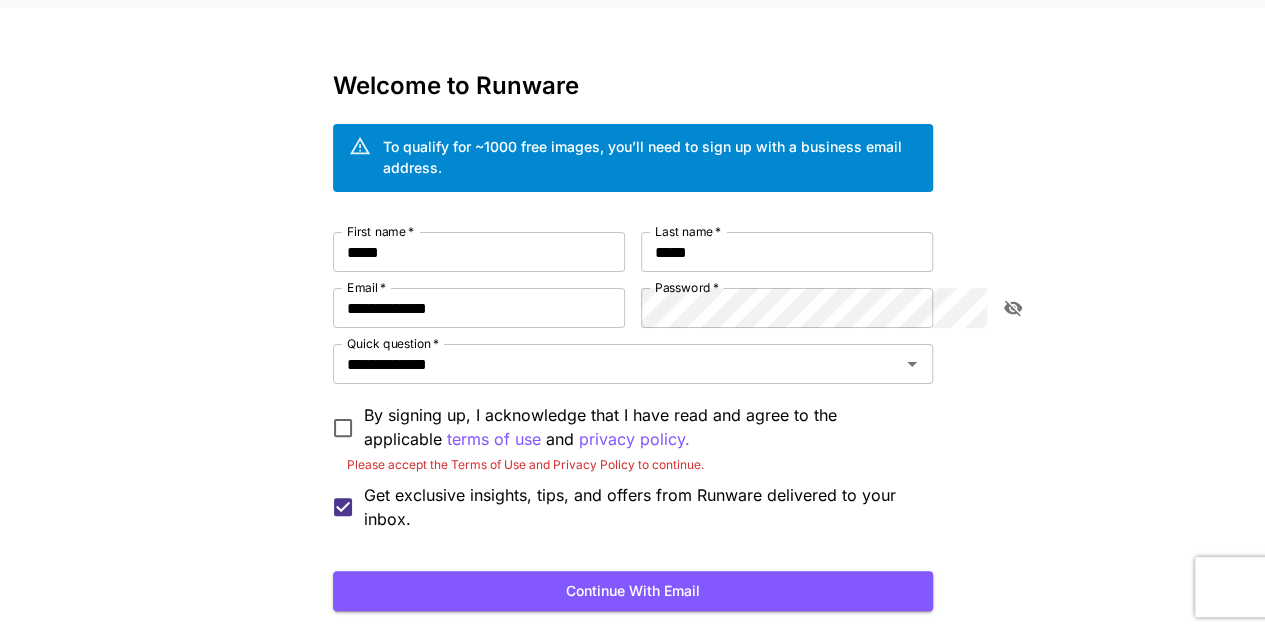 click on "Get exclusive insights, tips, and offers from Runware delivered to your inbox." at bounding box center [640, 507] 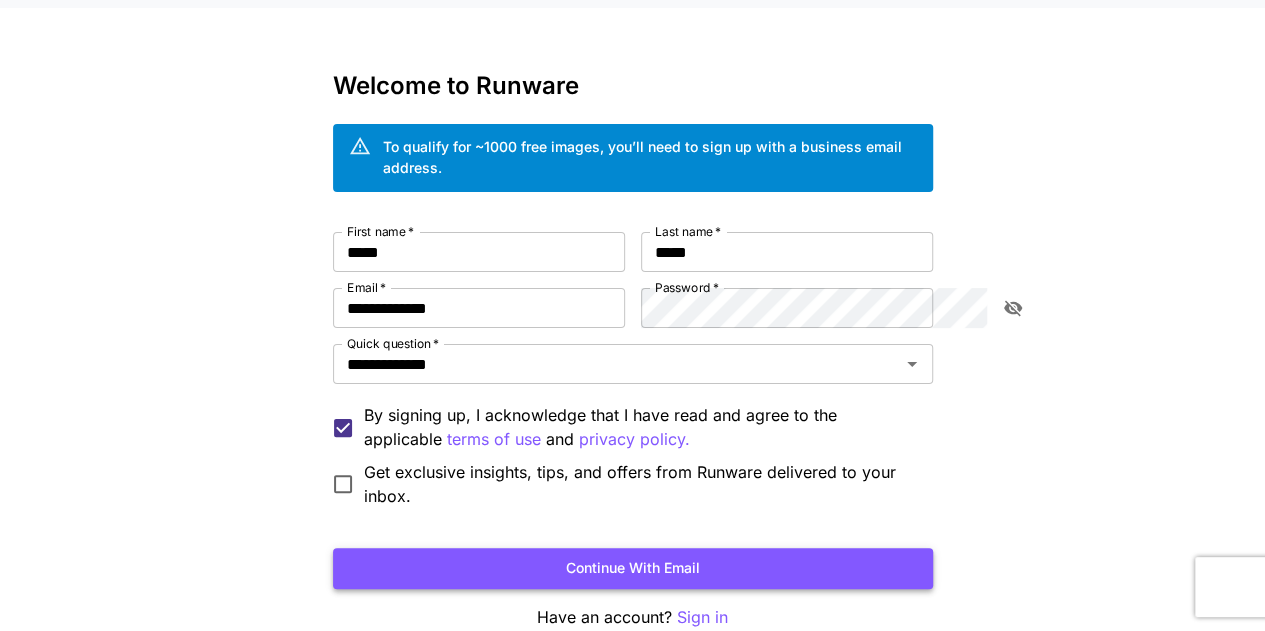 click on "Continue with email" at bounding box center (633, 568) 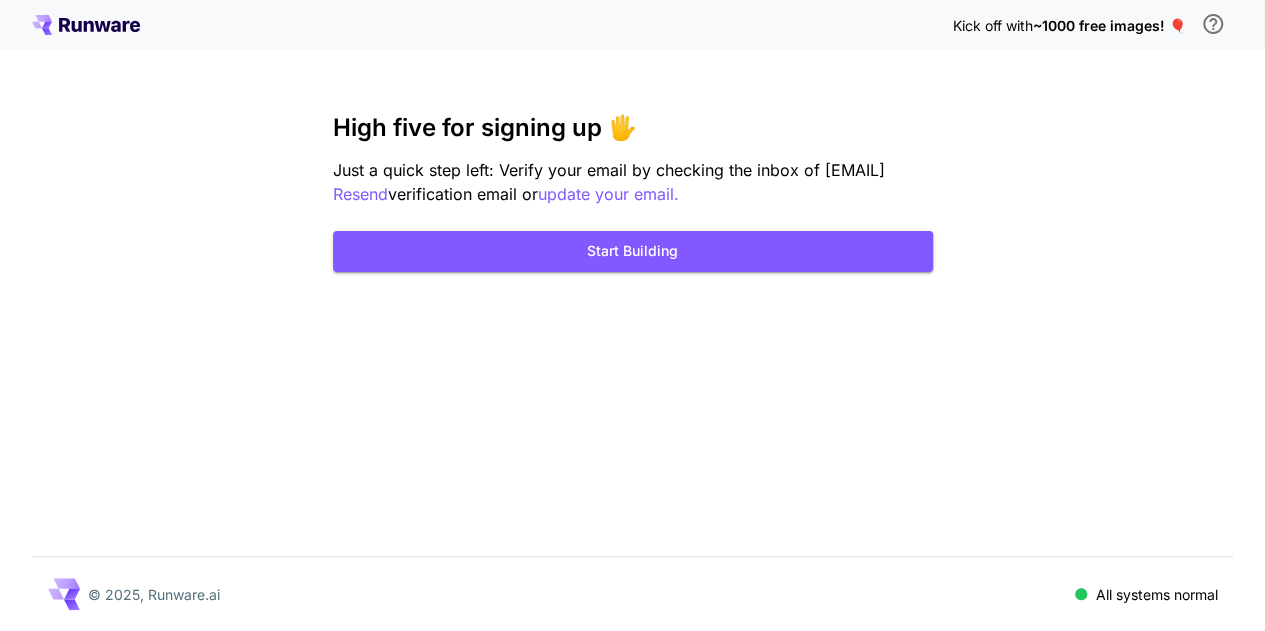 scroll, scrollTop: 0, scrollLeft: 0, axis: both 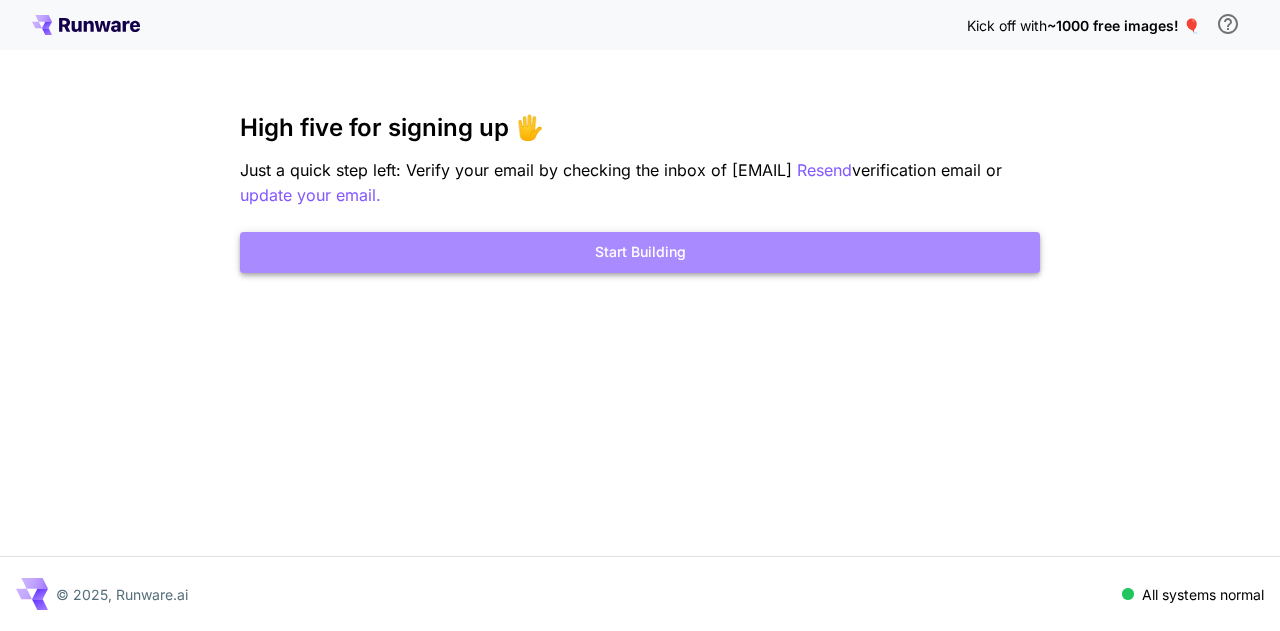 click on "Start Building" at bounding box center [640, 252] 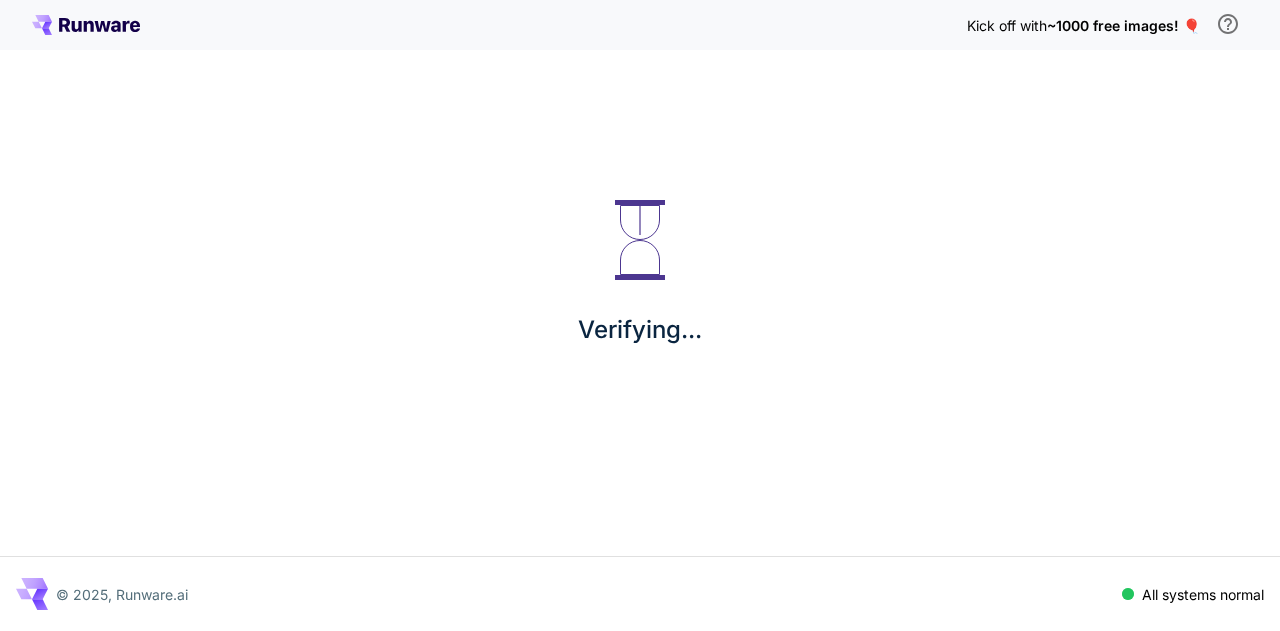 scroll, scrollTop: 0, scrollLeft: 0, axis: both 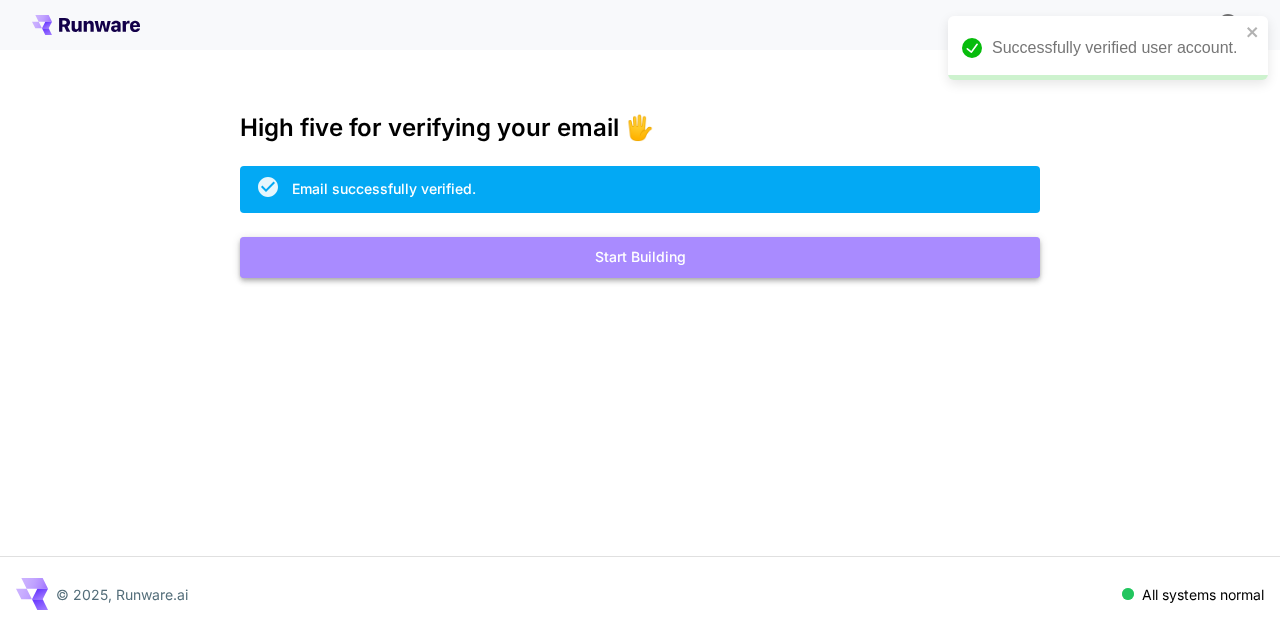 click on "Start Building" at bounding box center (640, 257) 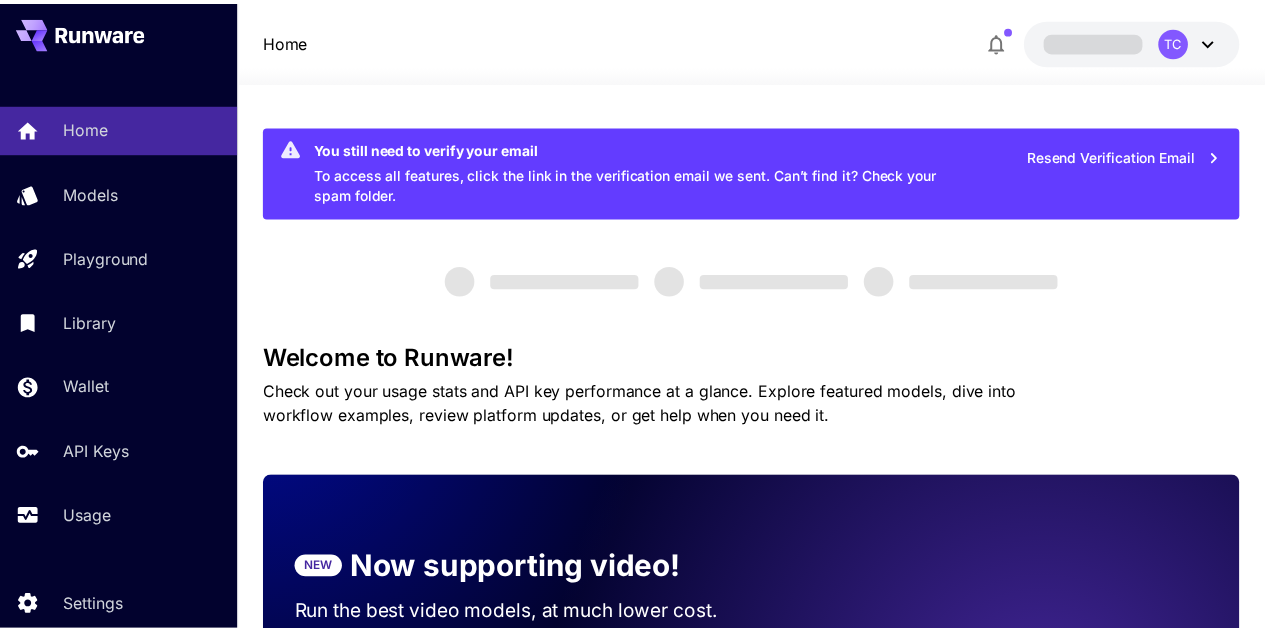 scroll, scrollTop: 0, scrollLeft: 0, axis: both 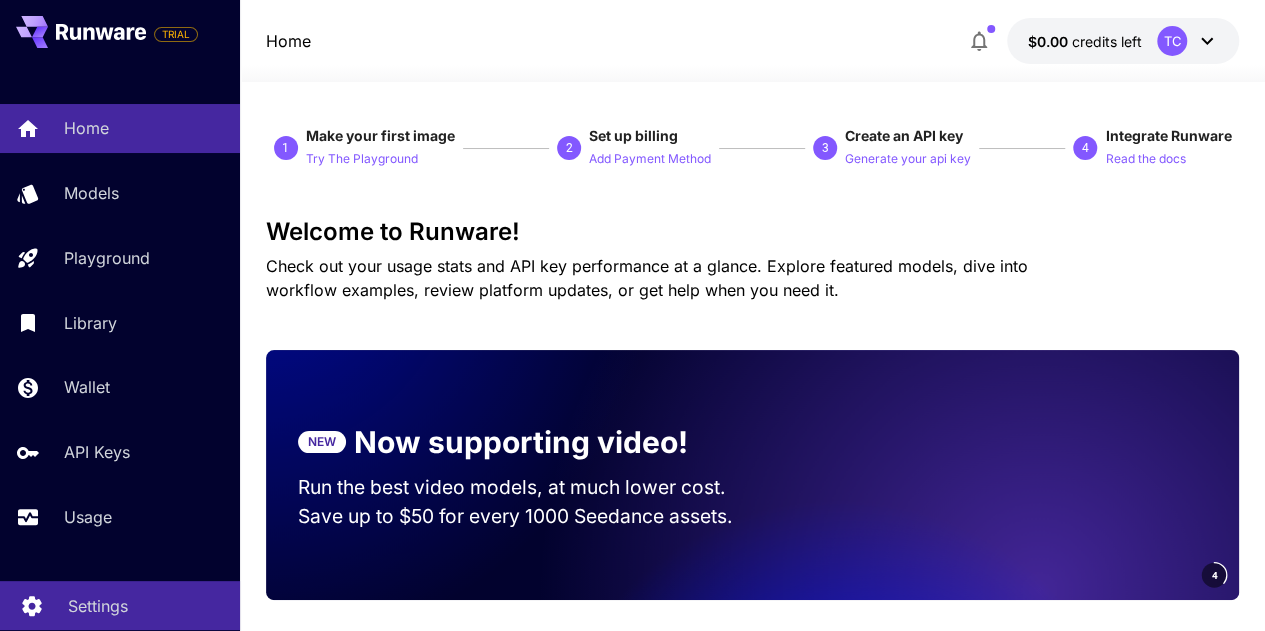 click on "Settings" at bounding box center [98, 606] 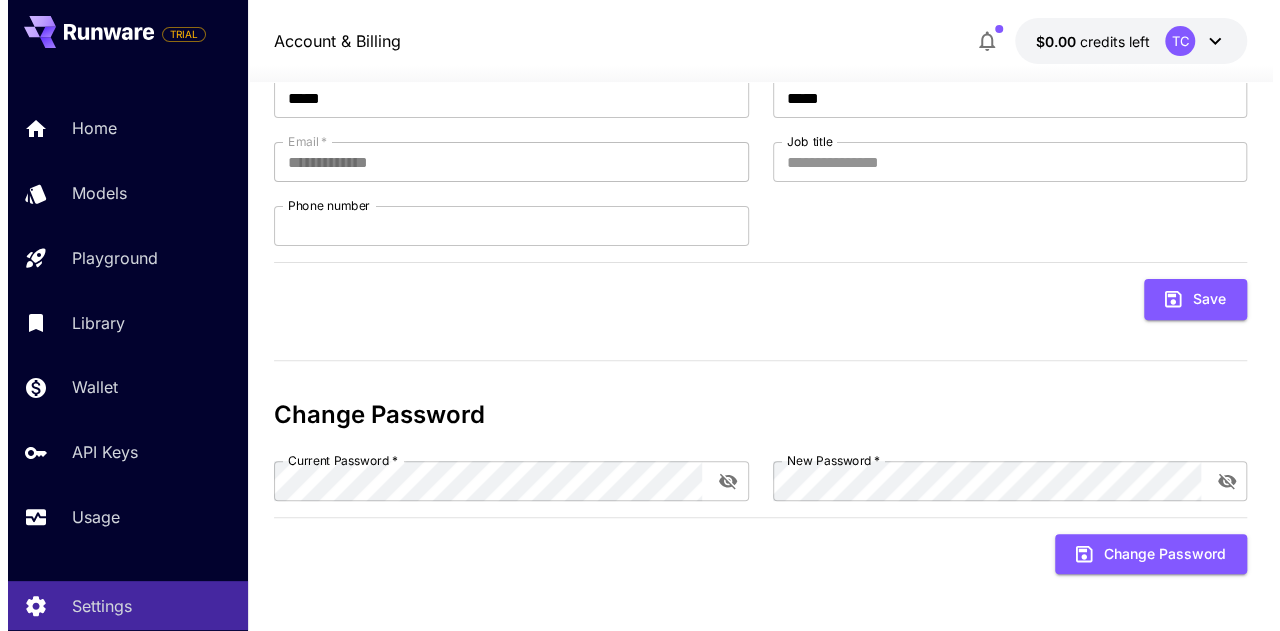 scroll, scrollTop: 190, scrollLeft: 0, axis: vertical 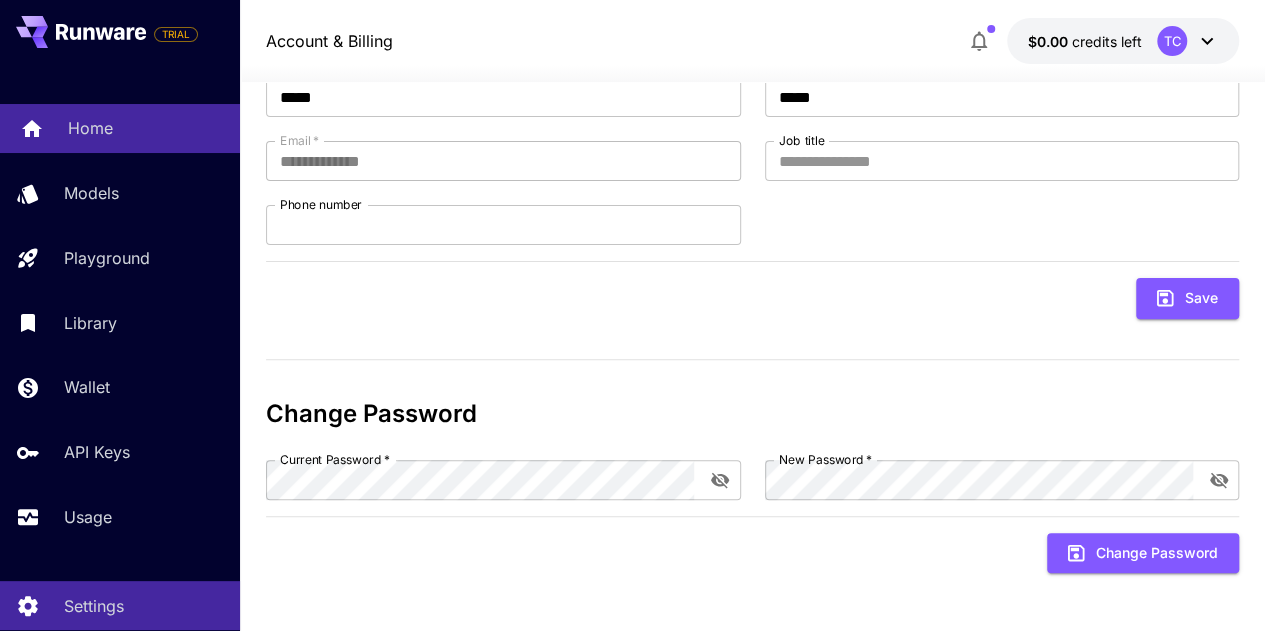 click on "Home" at bounding box center (146, 128) 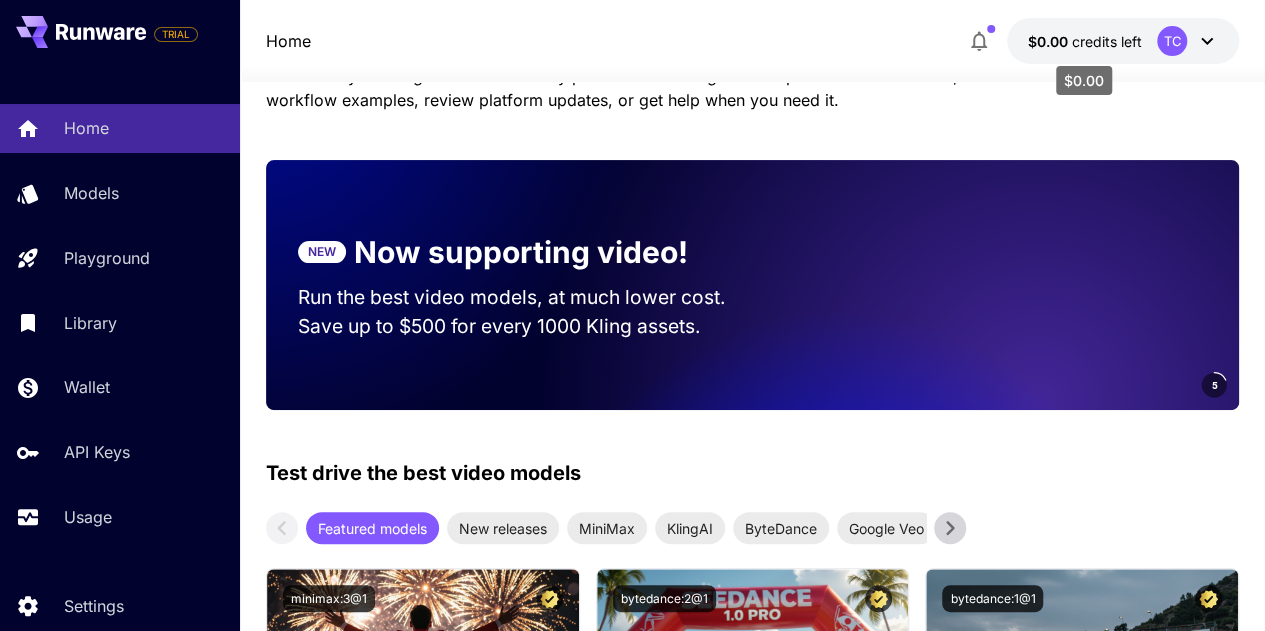 click on "credits left" at bounding box center [1106, 41] 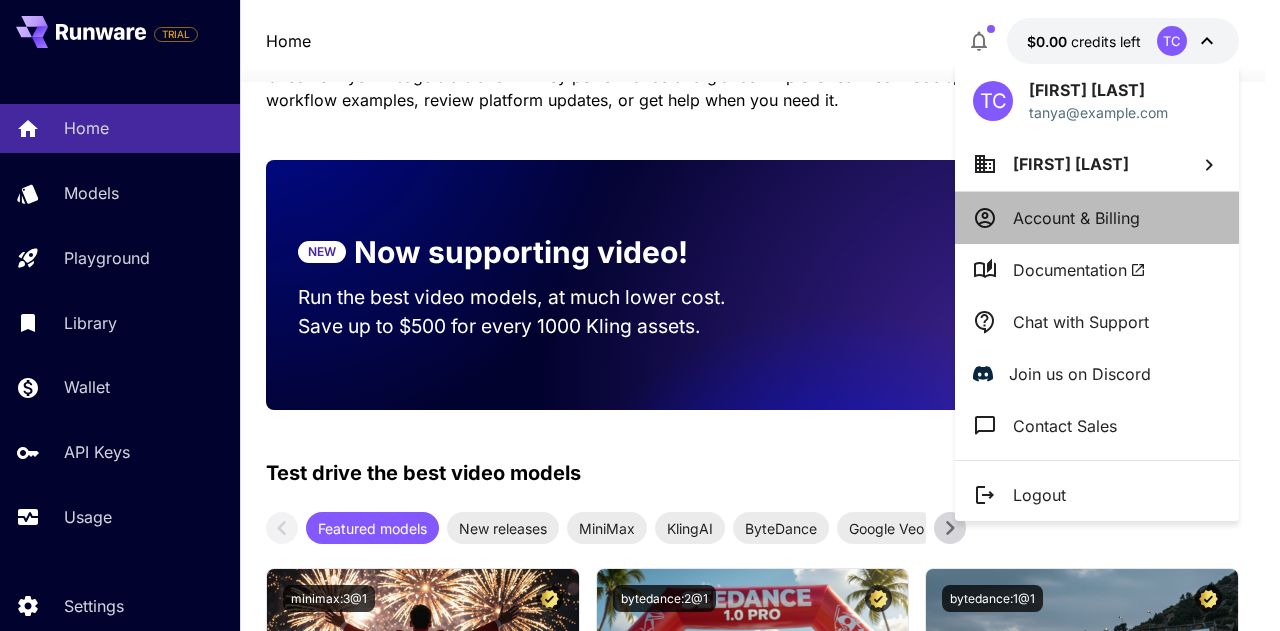 click on "Account & Billing" at bounding box center [1076, 218] 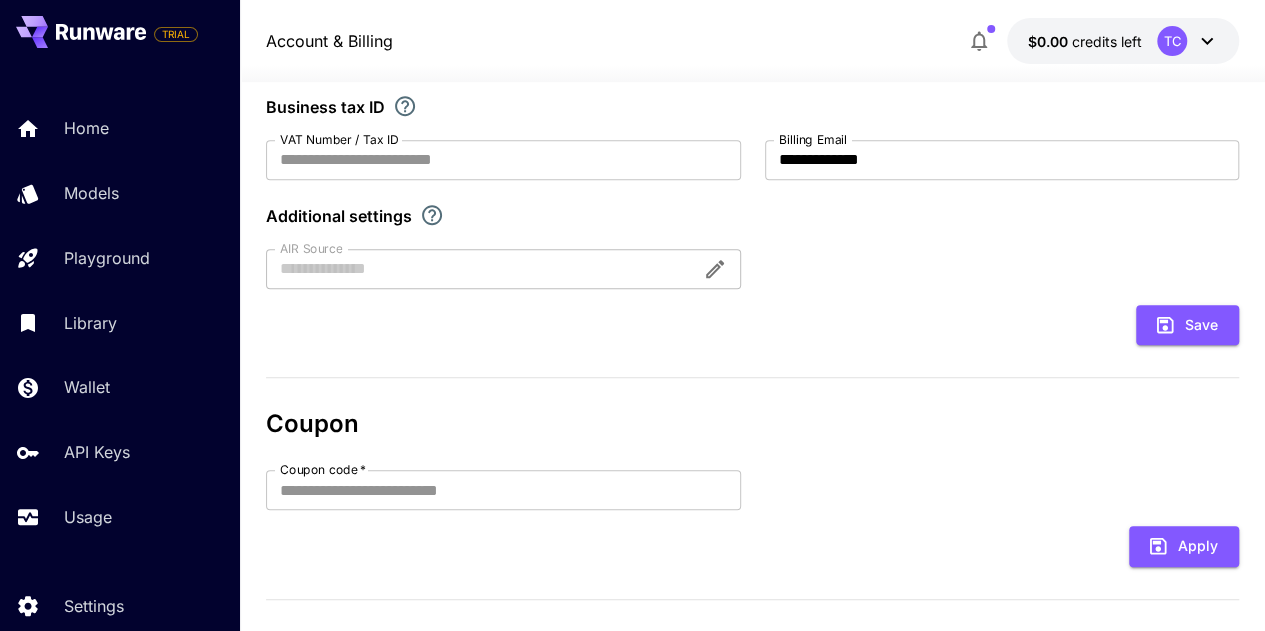 scroll, scrollTop: 588, scrollLeft: 0, axis: vertical 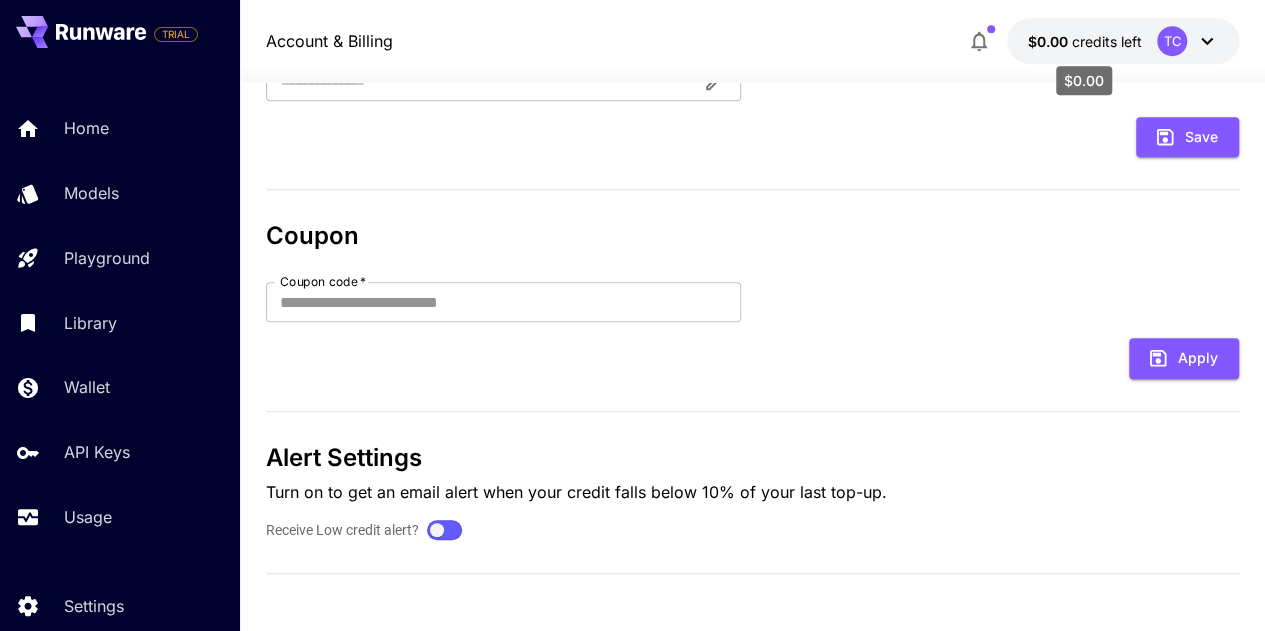 click on "credits left" at bounding box center (1106, 41) 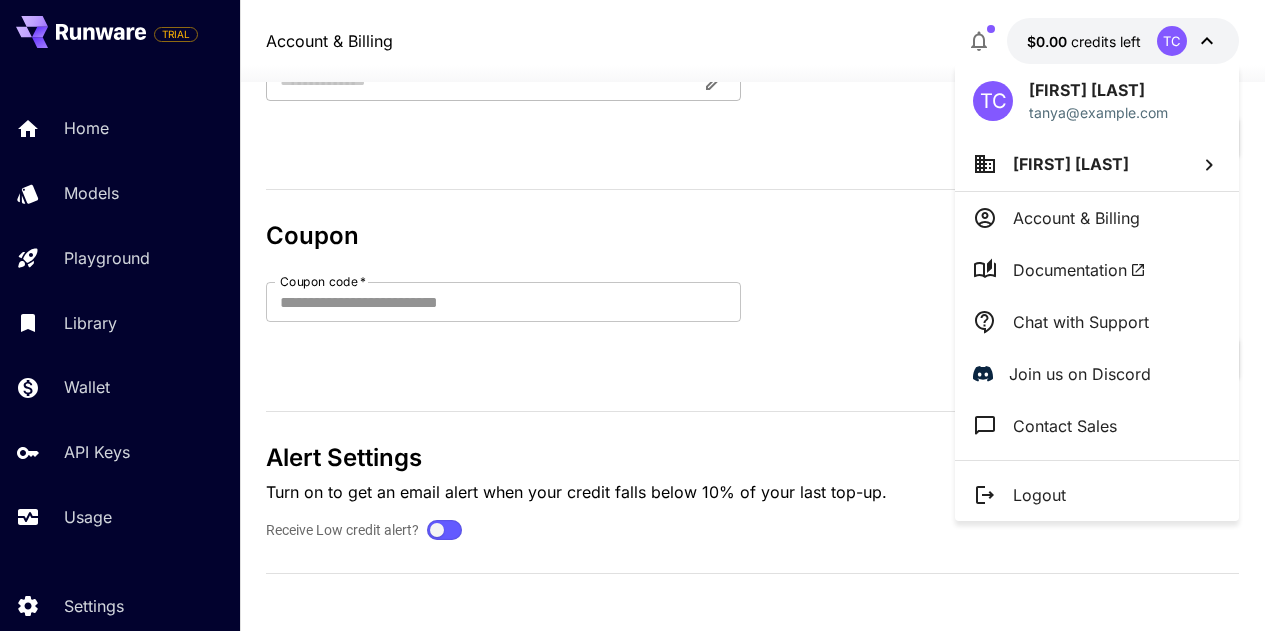 click on "Documentation" at bounding box center (1079, 270) 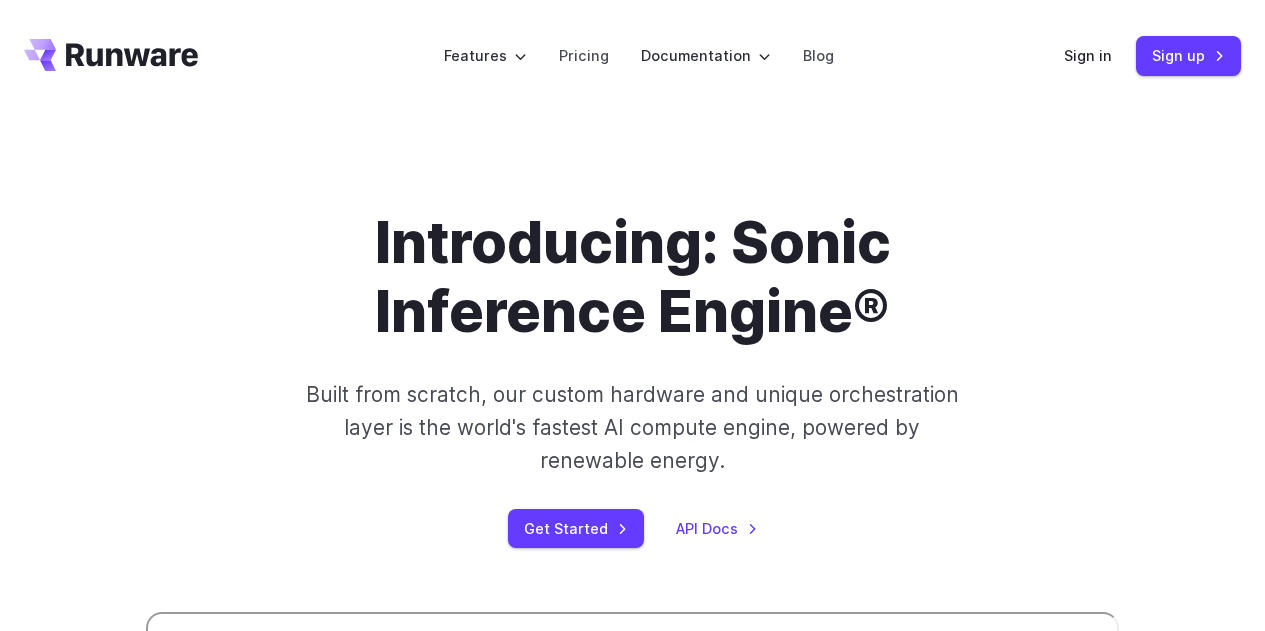 scroll, scrollTop: 0, scrollLeft: 0, axis: both 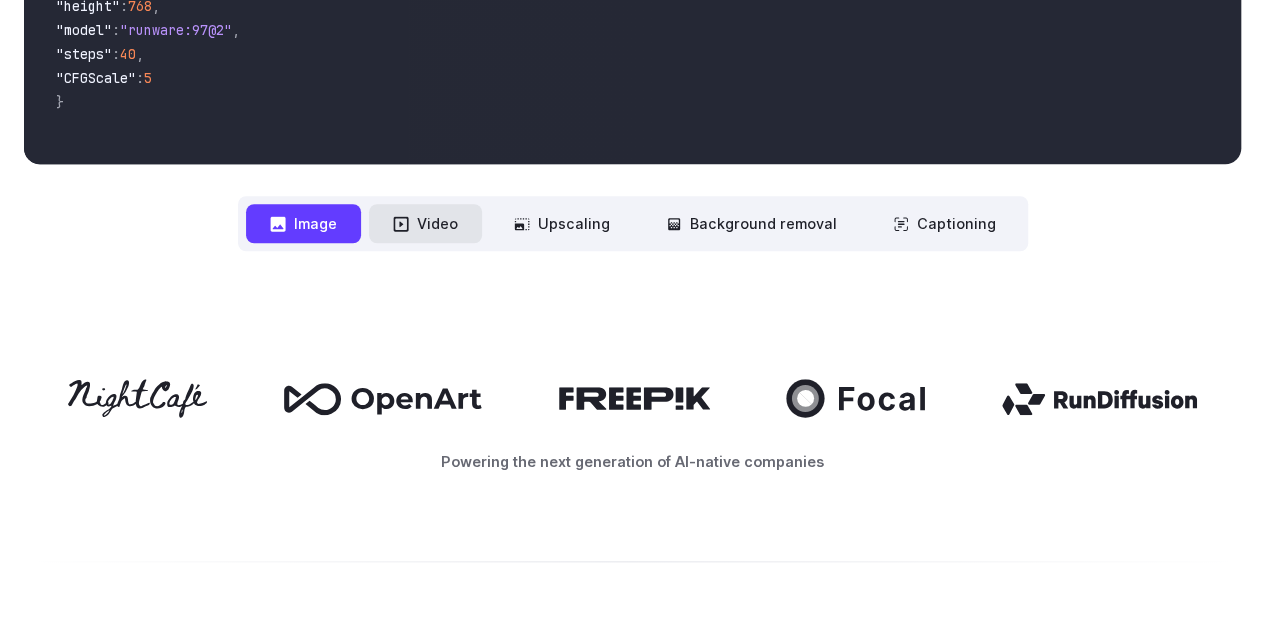 click on "Video" at bounding box center [425, 223] 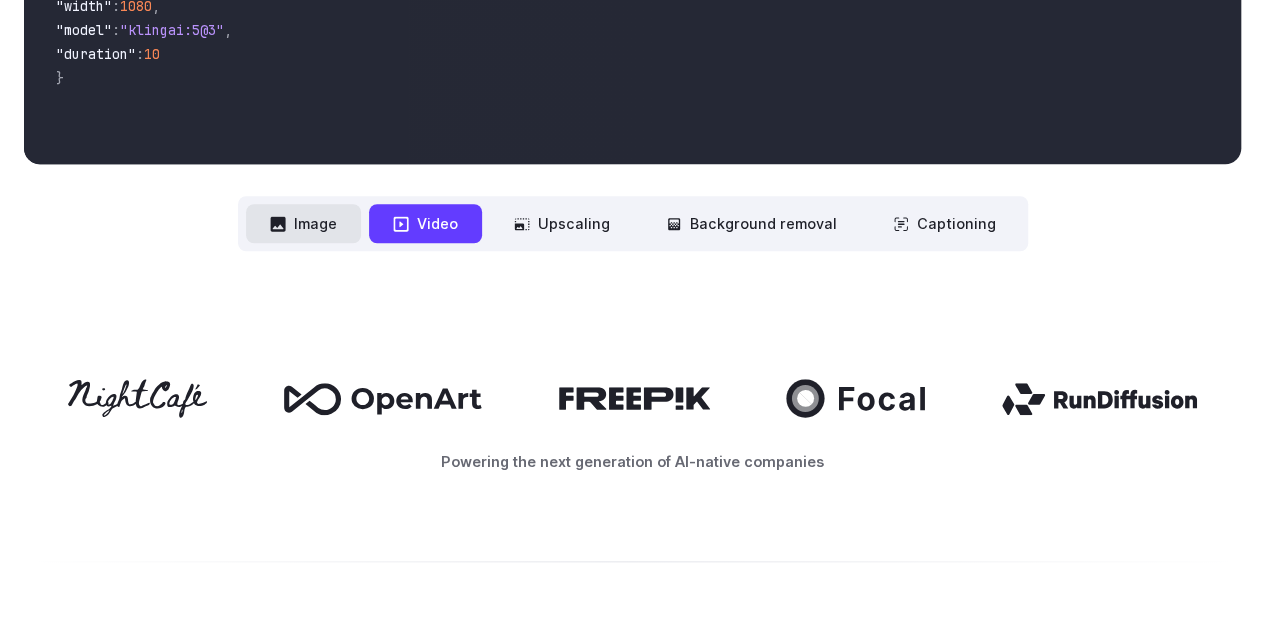 click on "Image" at bounding box center (303, 223) 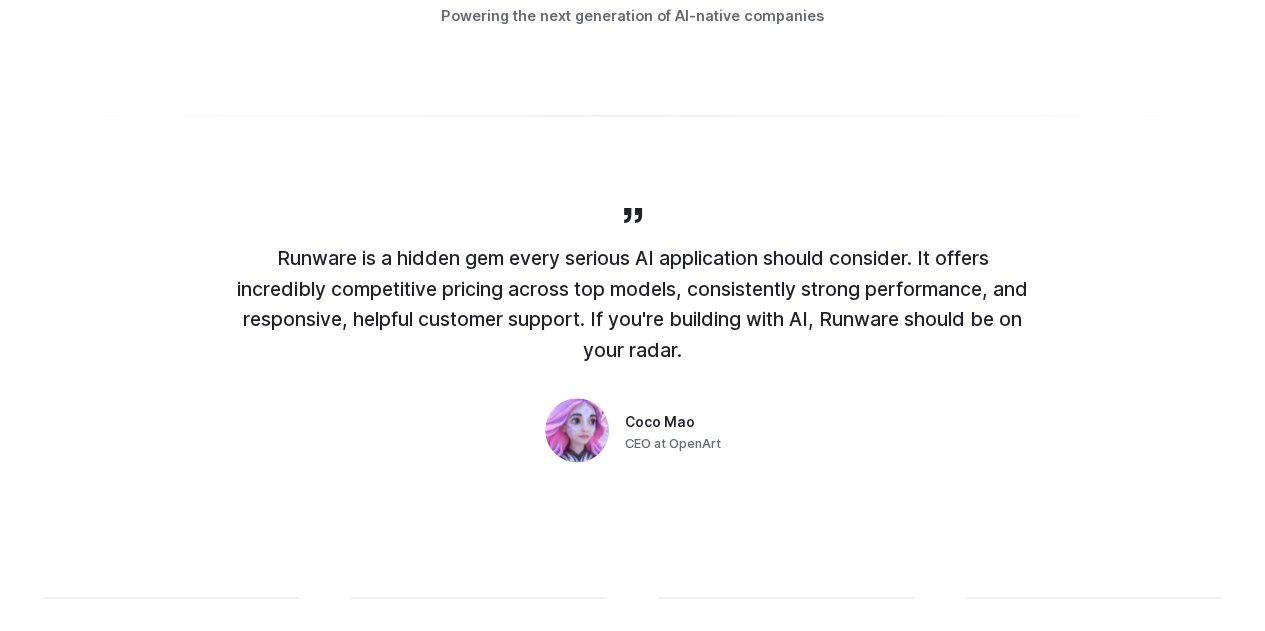 scroll, scrollTop: 1100, scrollLeft: 0, axis: vertical 